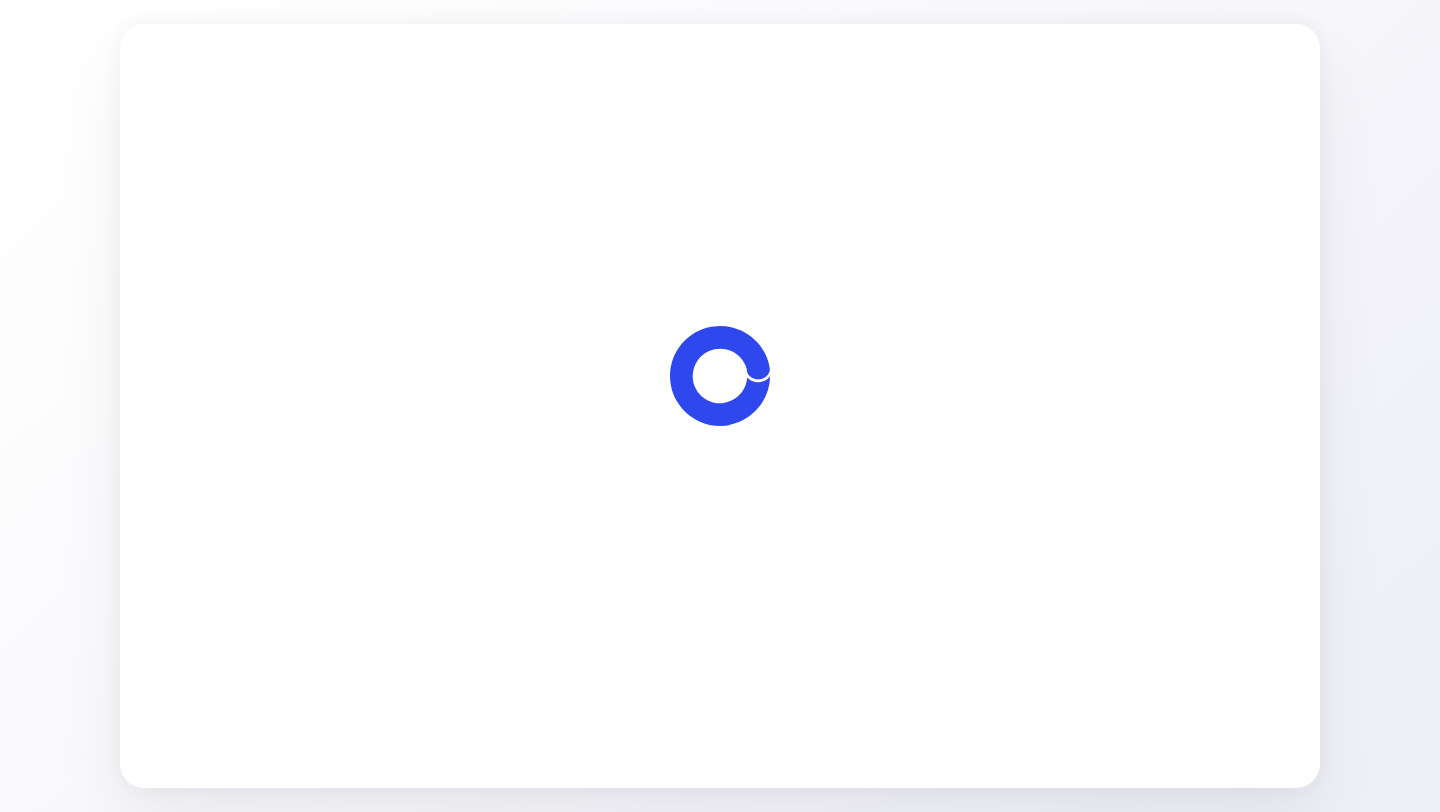 scroll, scrollTop: 0, scrollLeft: 0, axis: both 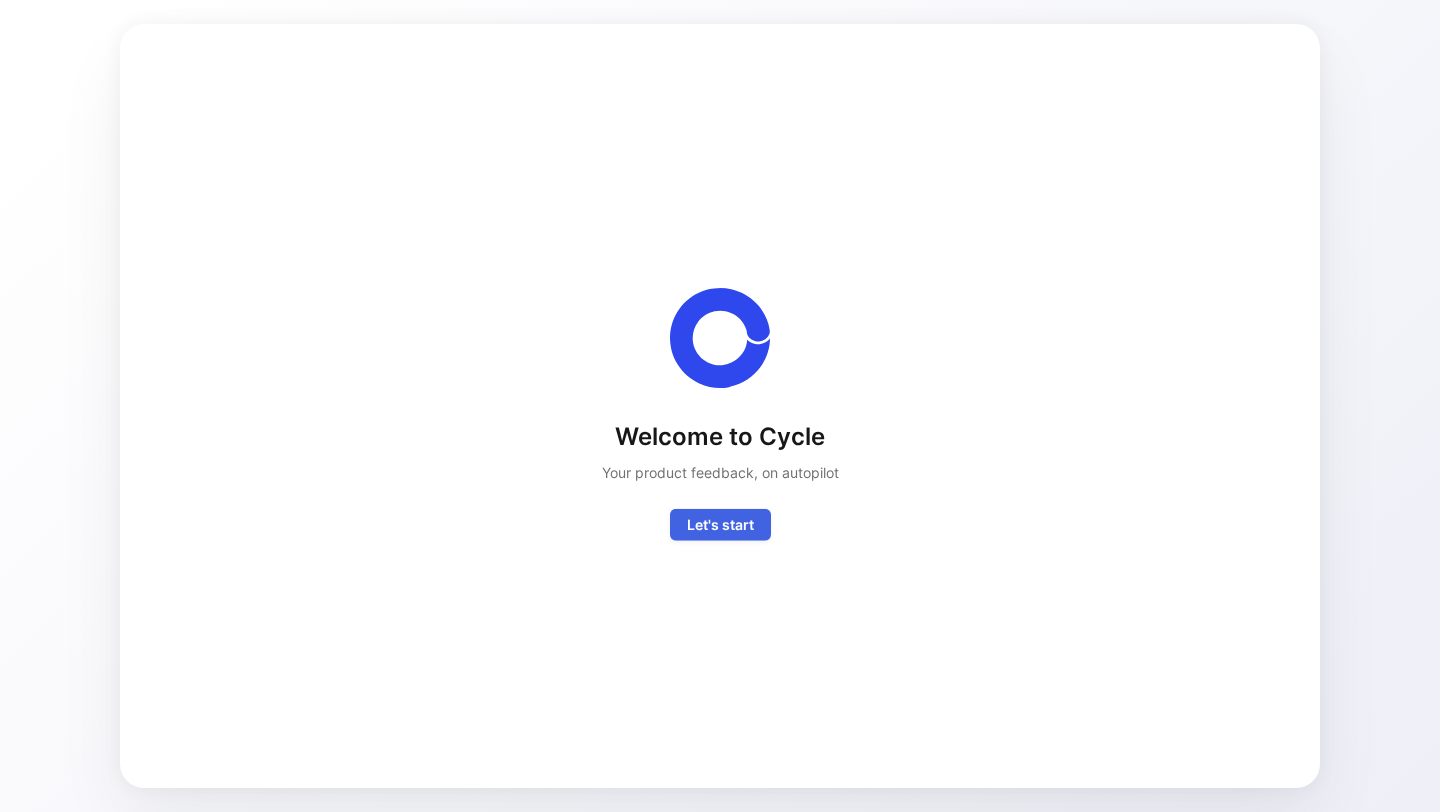 click on "Let's start" at bounding box center [720, 525] 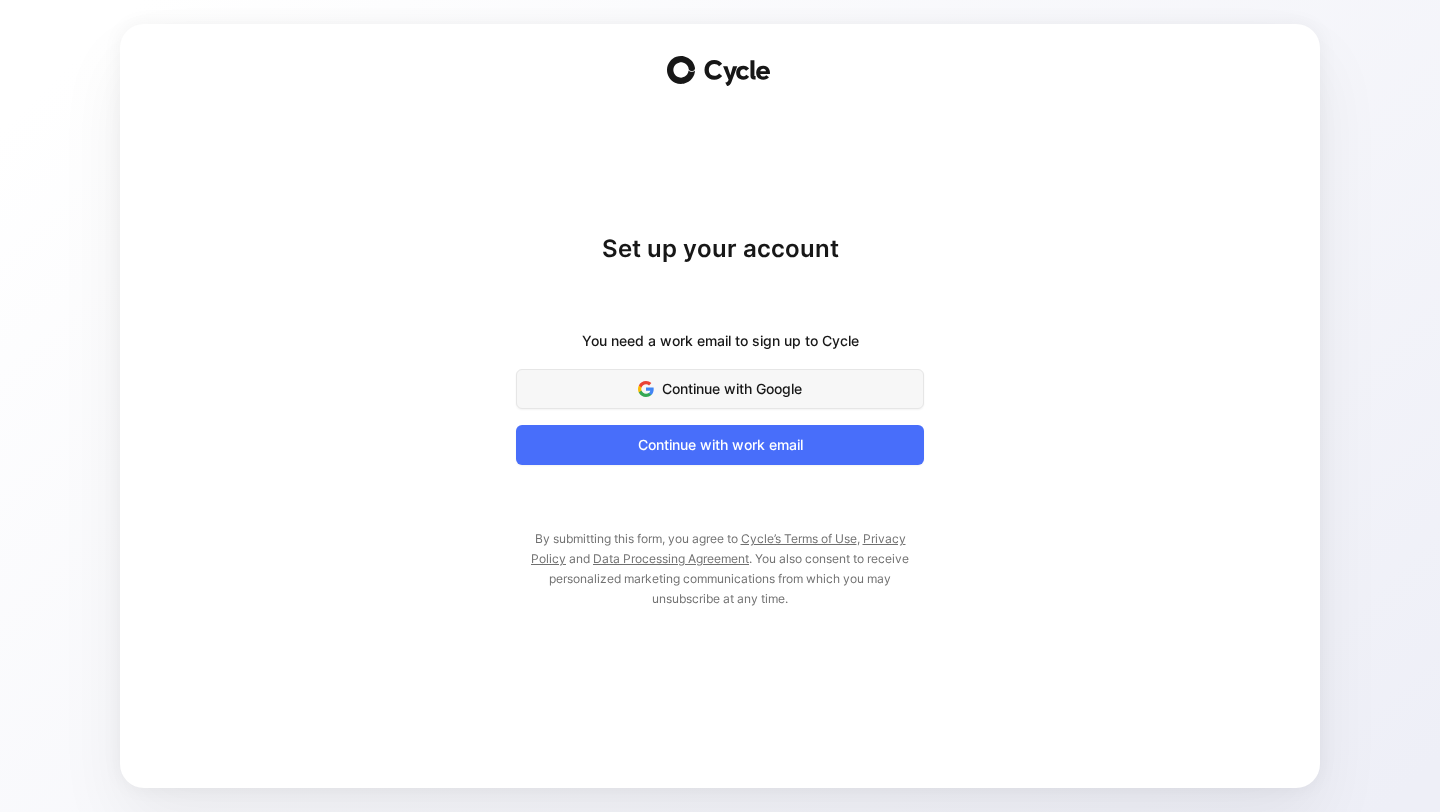 click on "Continue with Google" at bounding box center (720, 389) 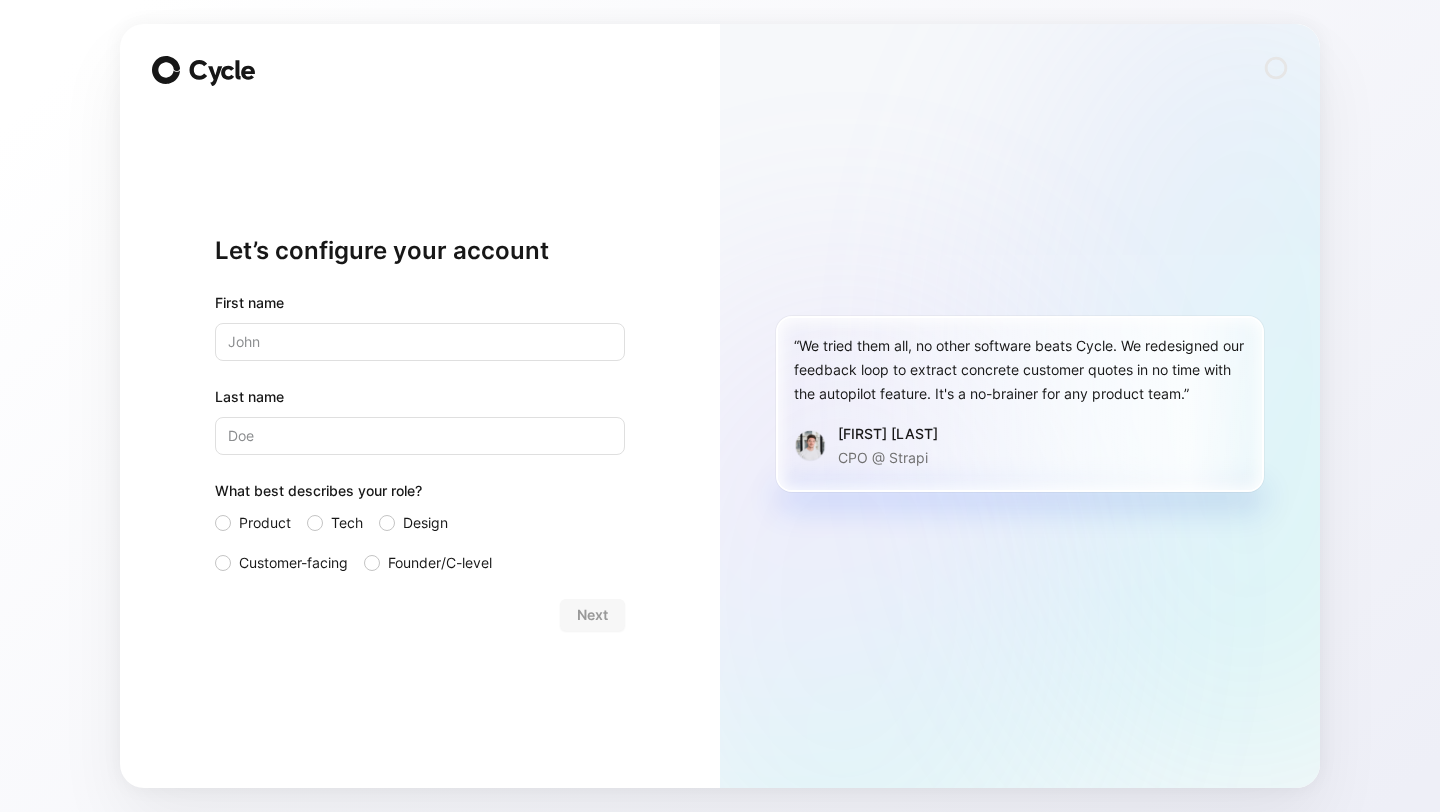 scroll, scrollTop: 0, scrollLeft: 0, axis: both 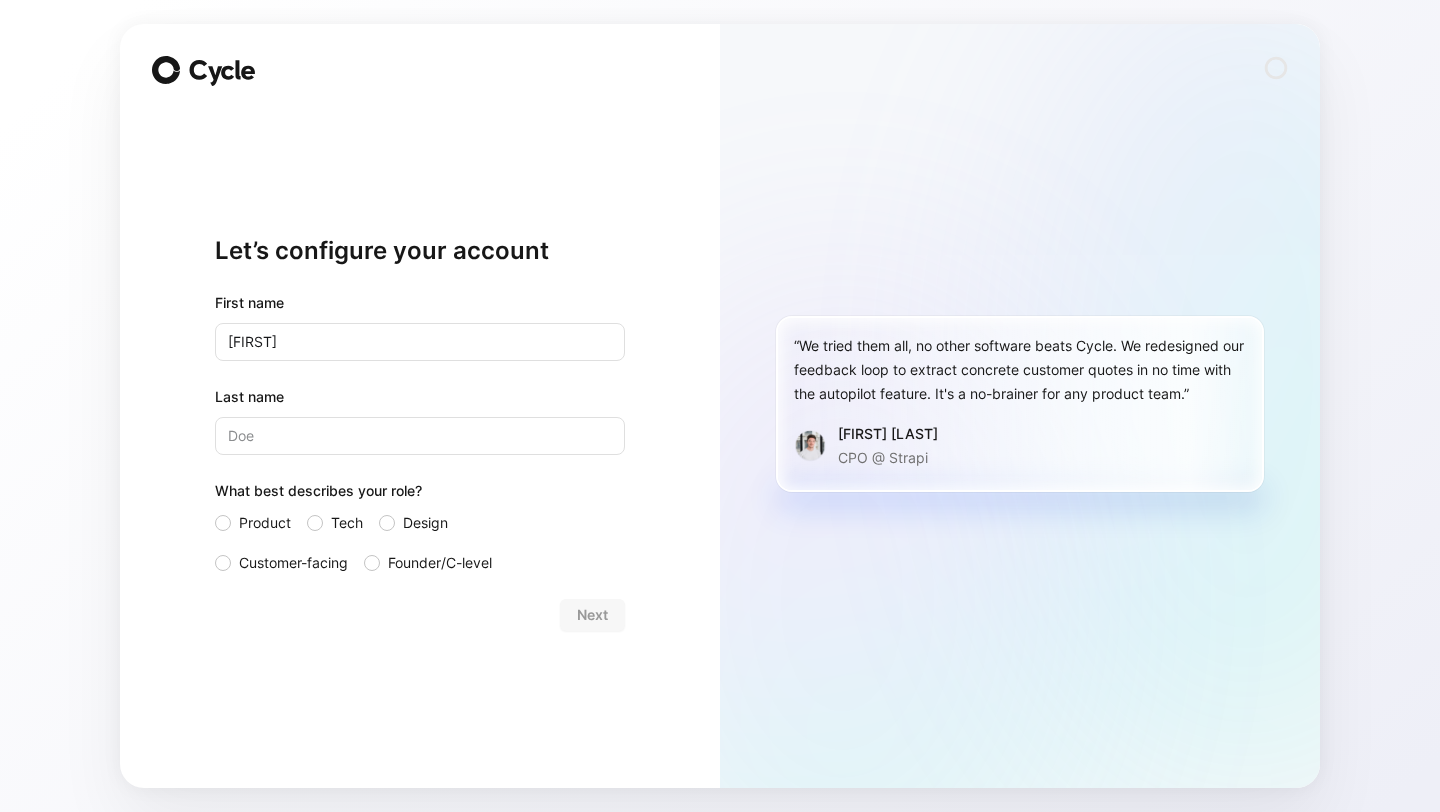 type on "[FIRST]" 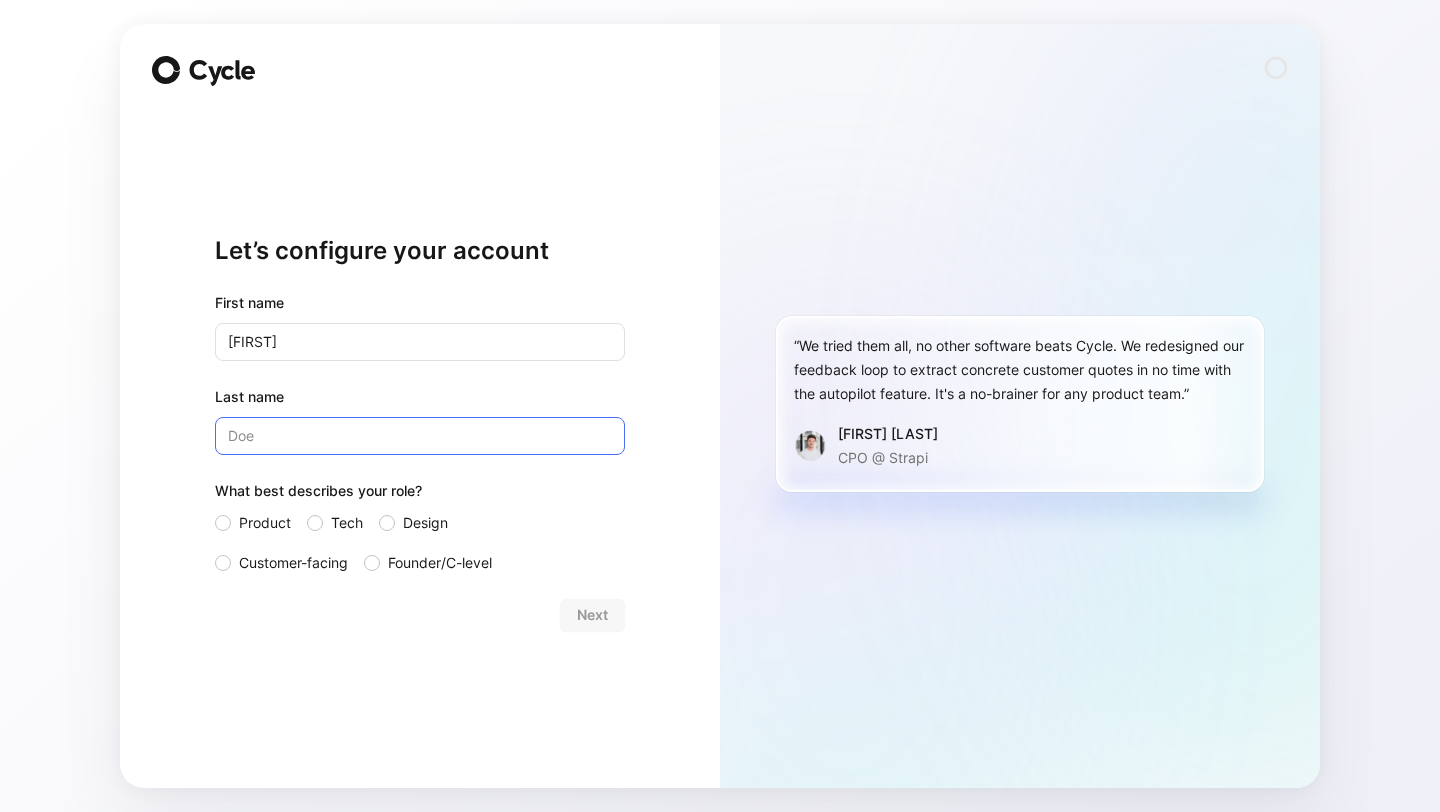 click on "Last name" at bounding box center (420, 436) 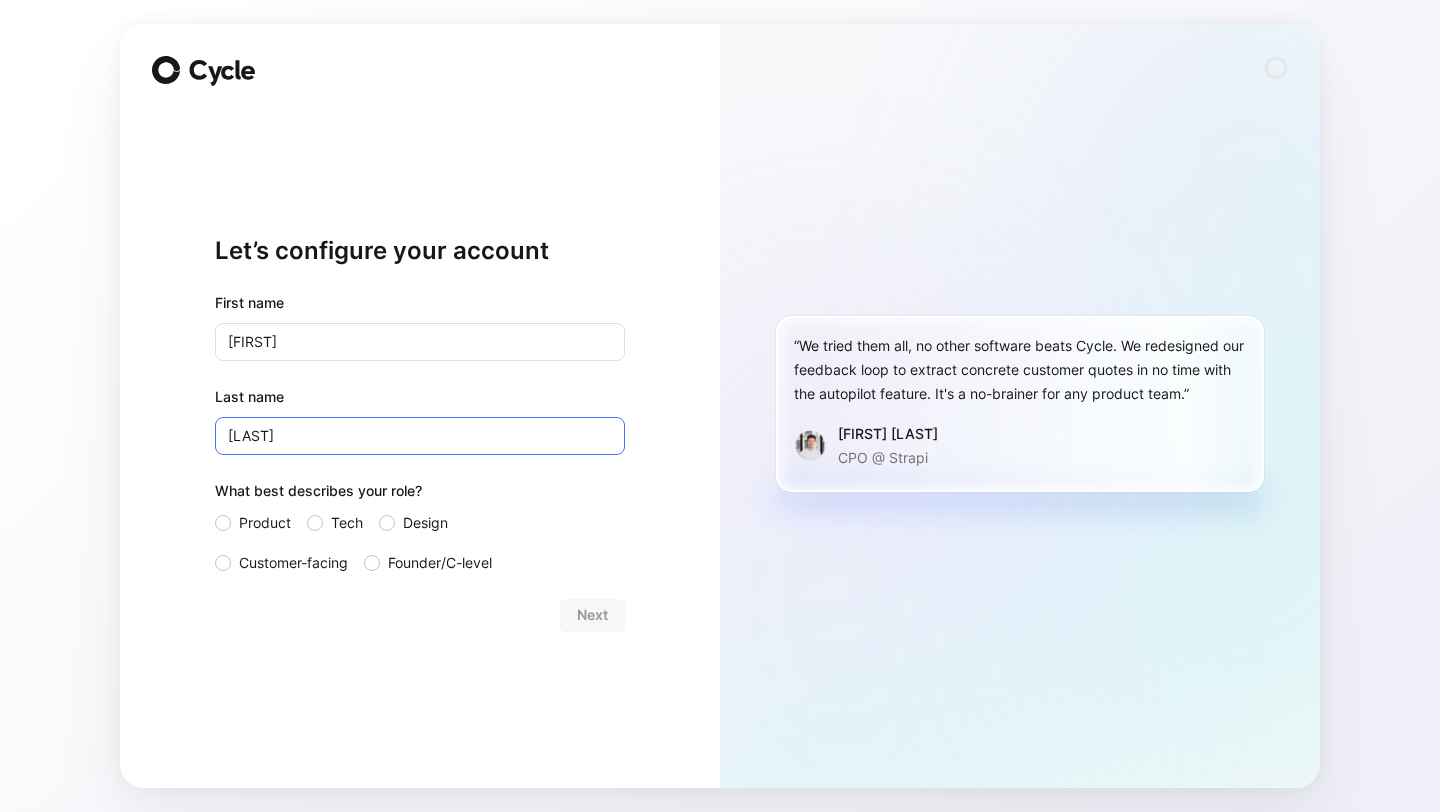 type on "[LAST]" 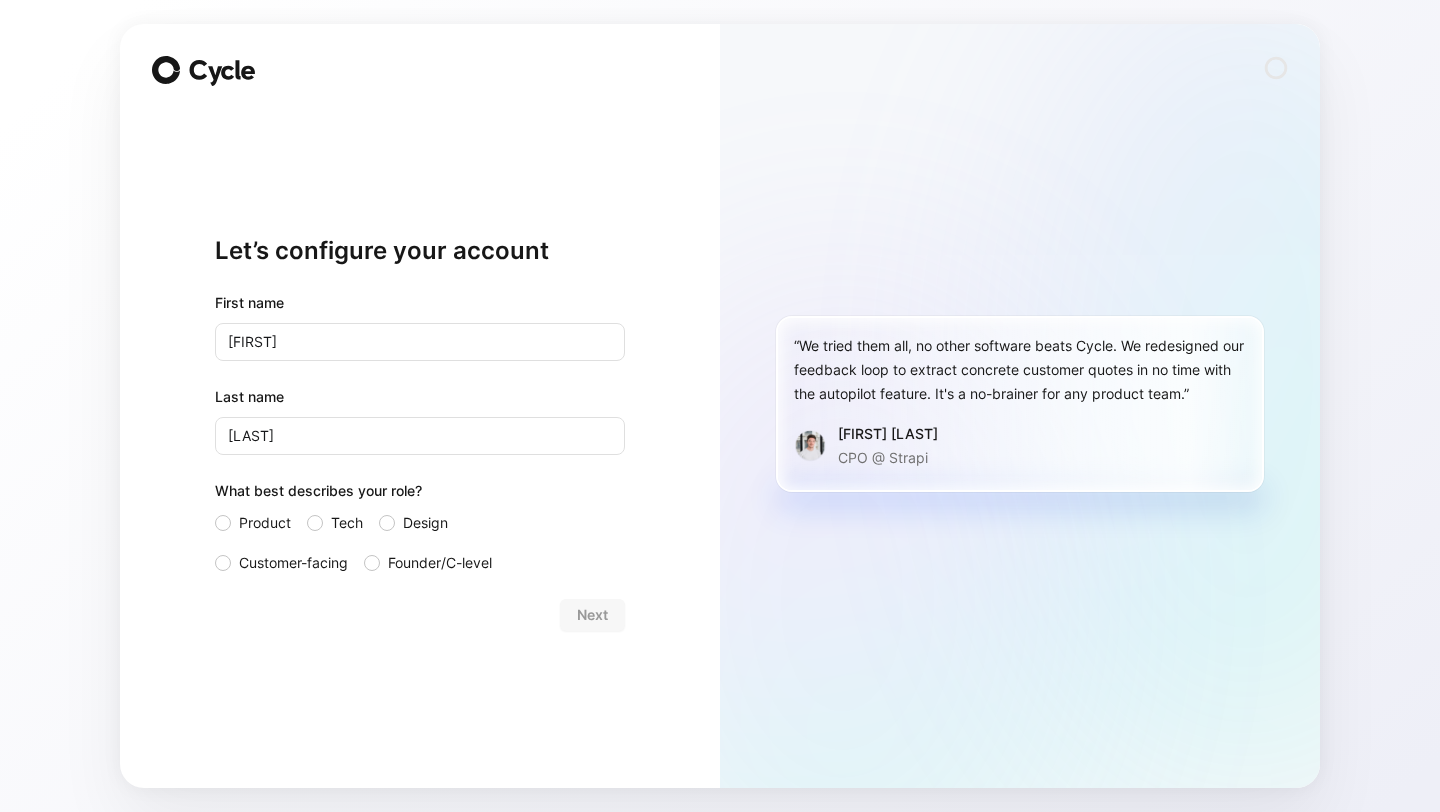 click on "Let’s configure your account First name [FIRST] Last name [LAST] What best describes your role? Product Tech Design Customer-facing Founder/C-level Next" at bounding box center [420, 406] 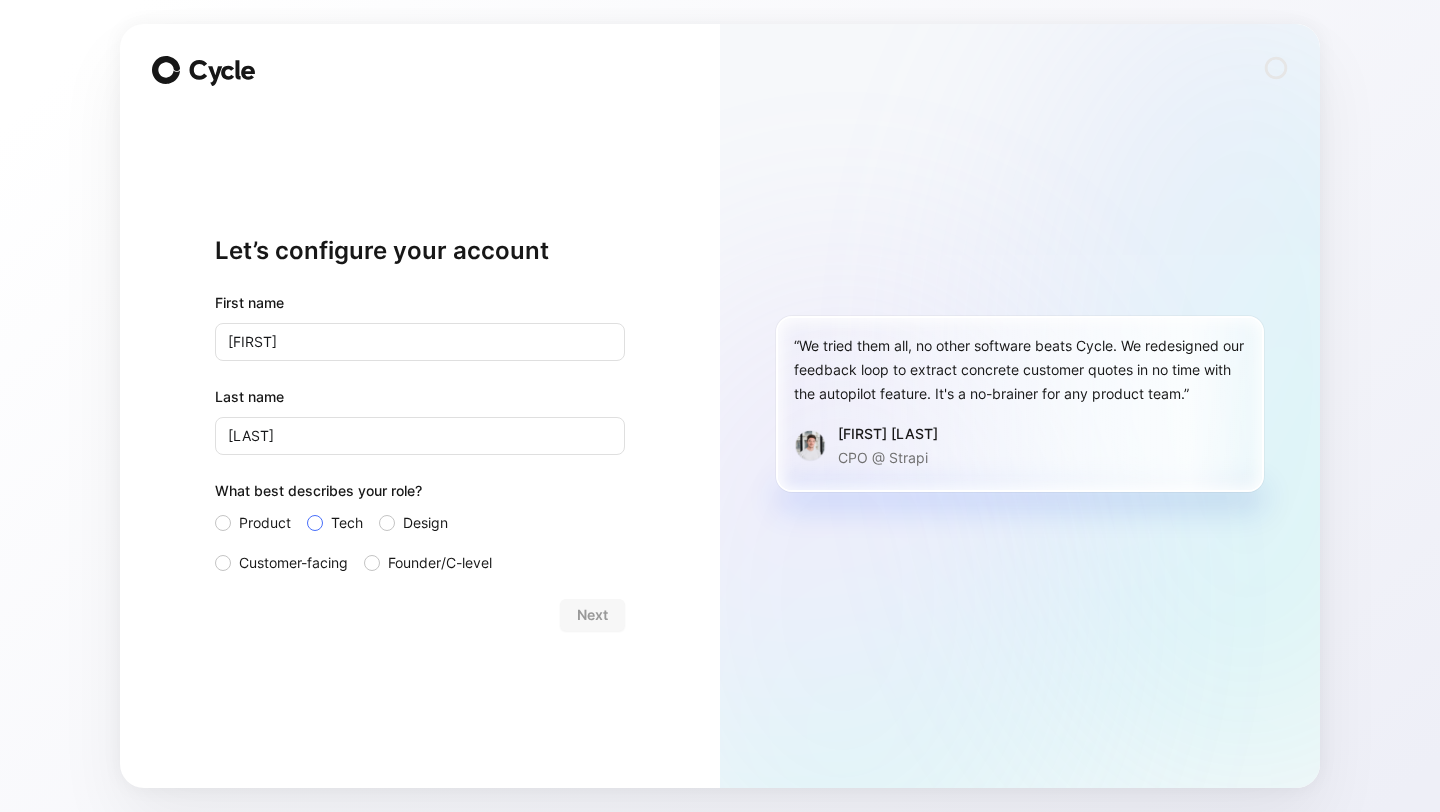 click on "Tech" at bounding box center [335, 523] 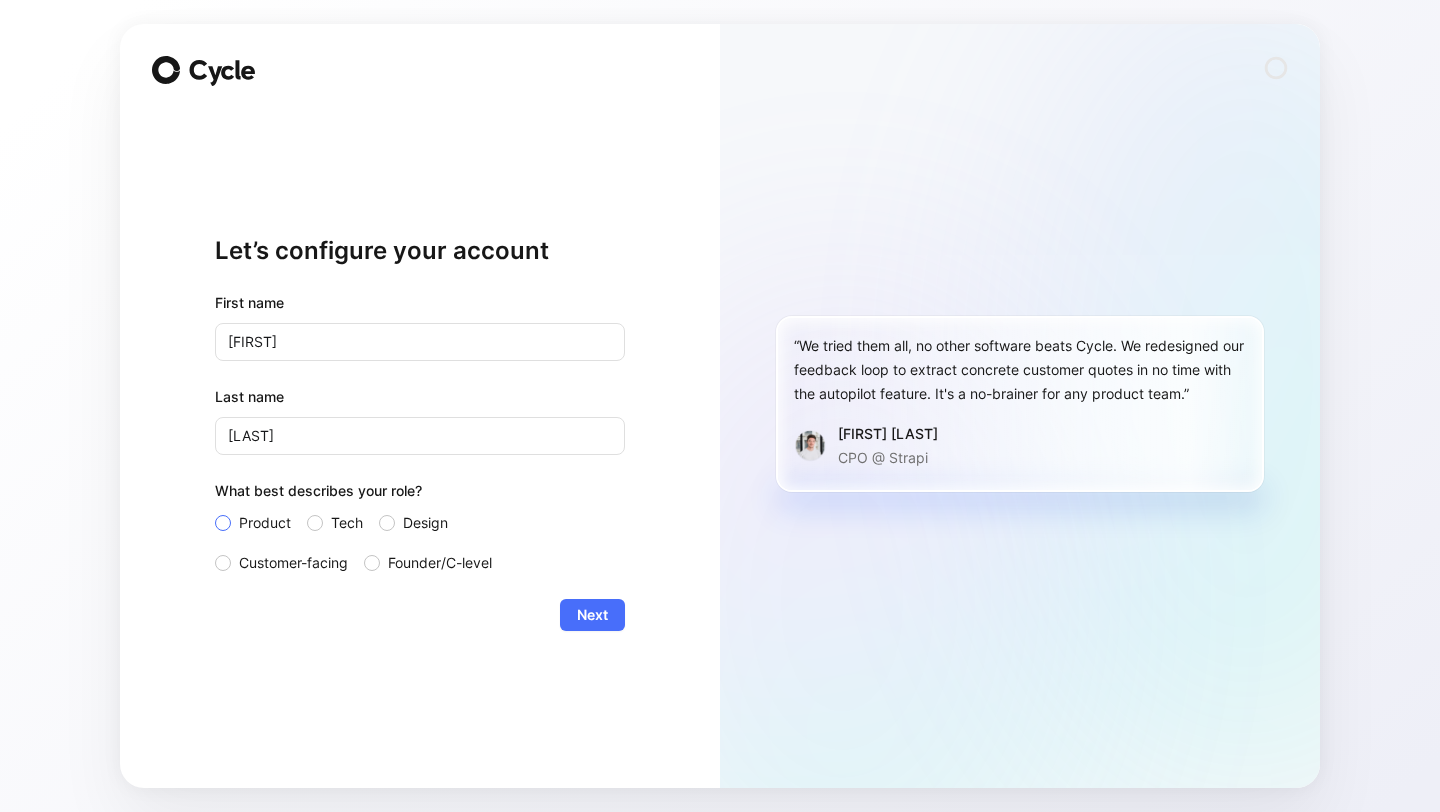 click on "Product" at bounding box center [265, 523] 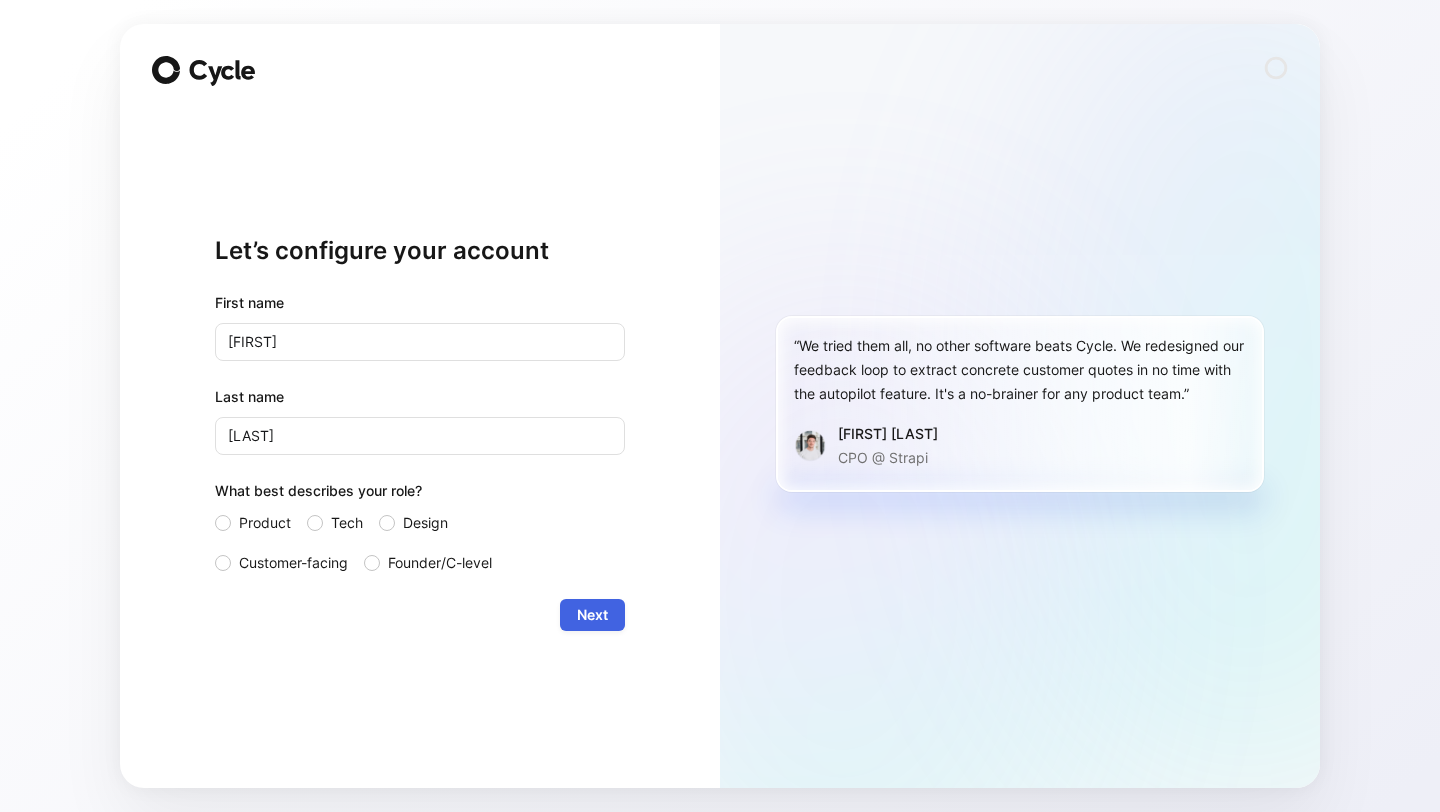 click on "Next" at bounding box center (592, 615) 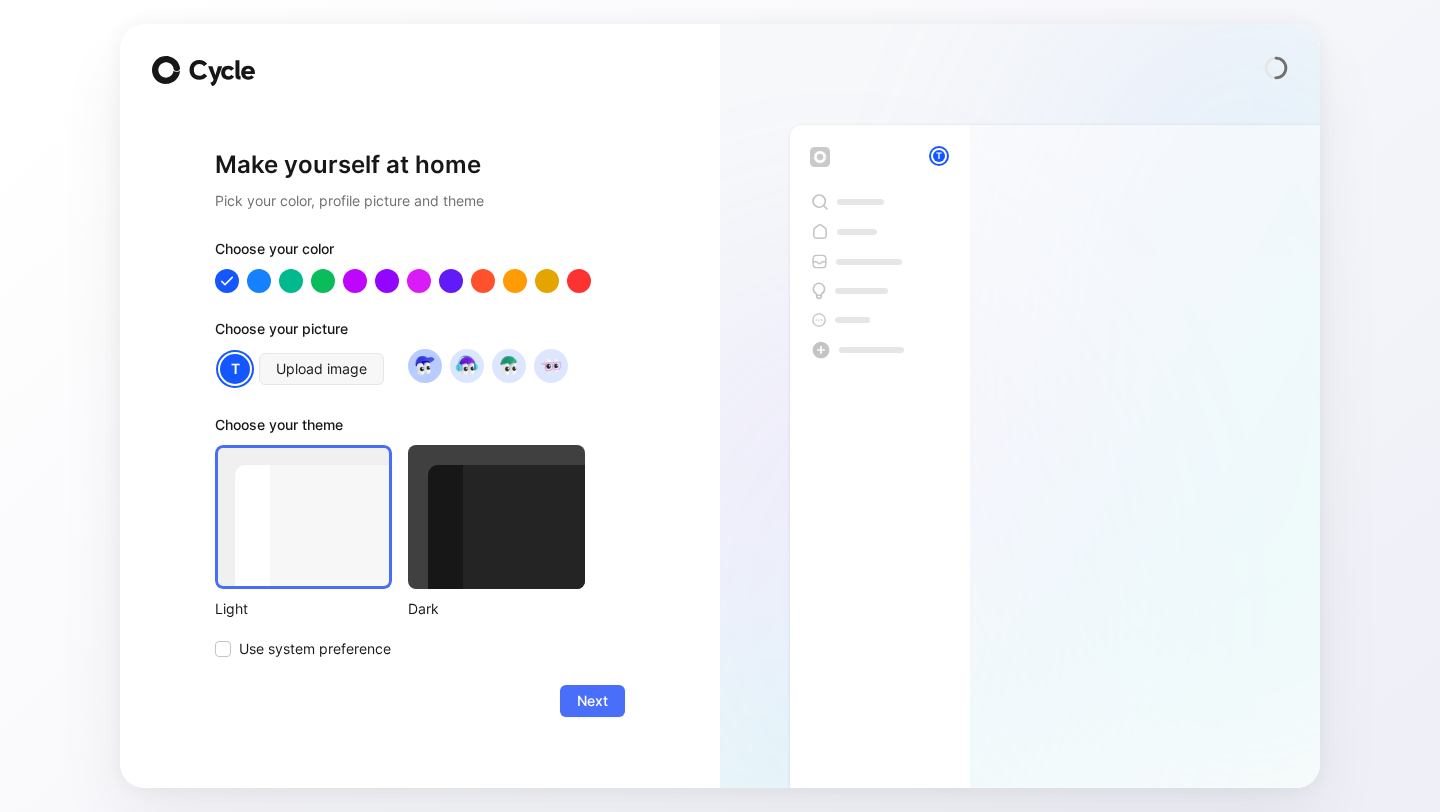 click at bounding box center [424, 365] 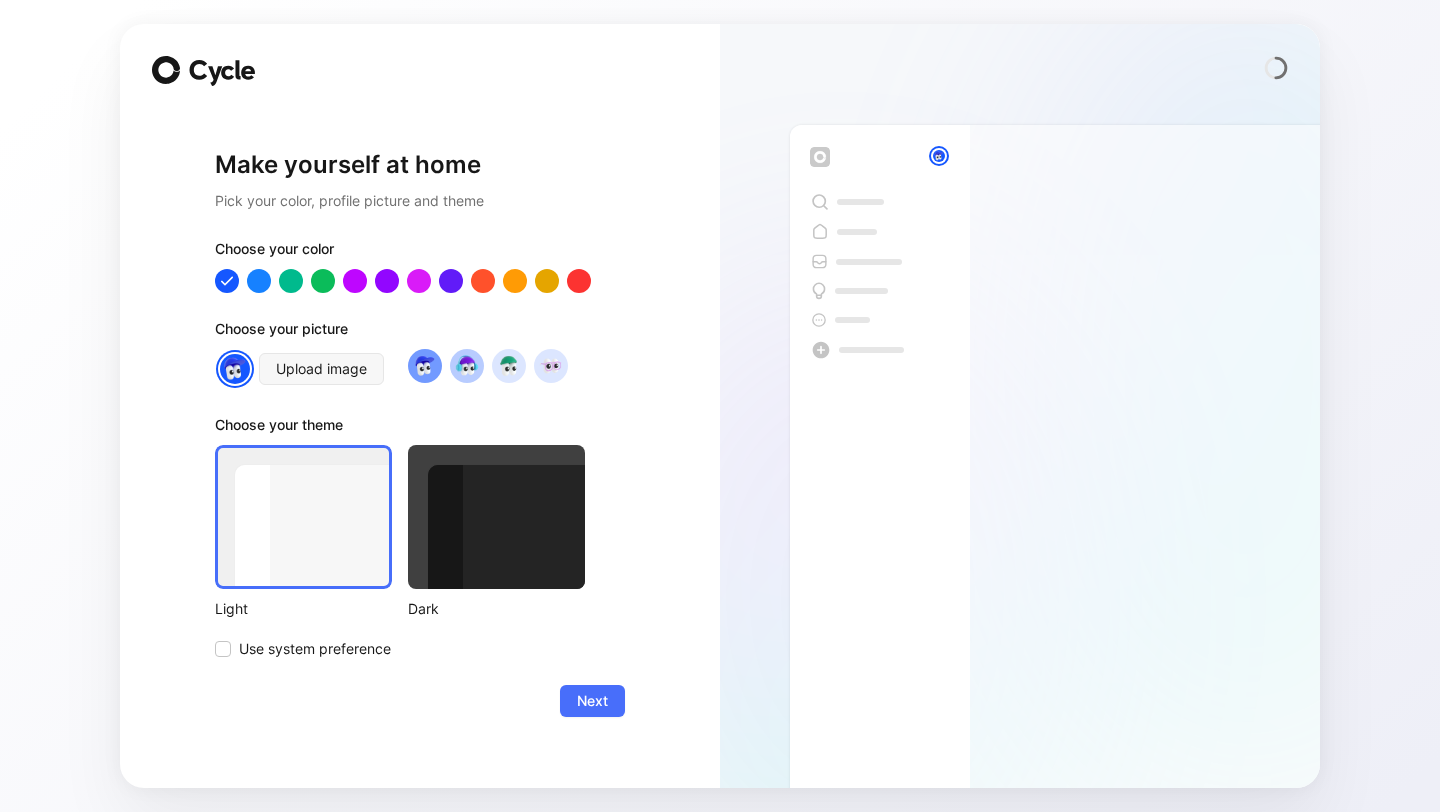 click at bounding box center [466, 365] 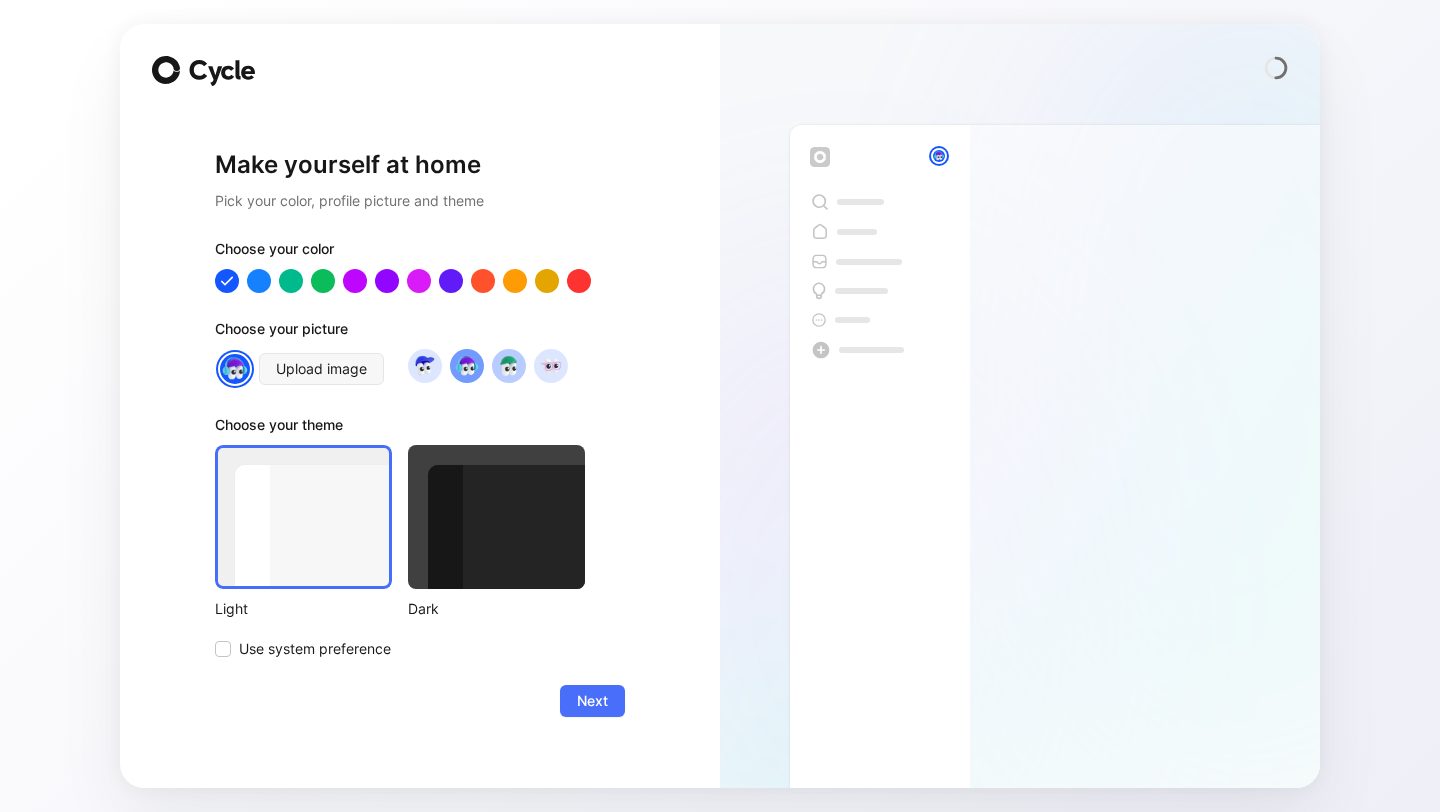 click at bounding box center [508, 365] 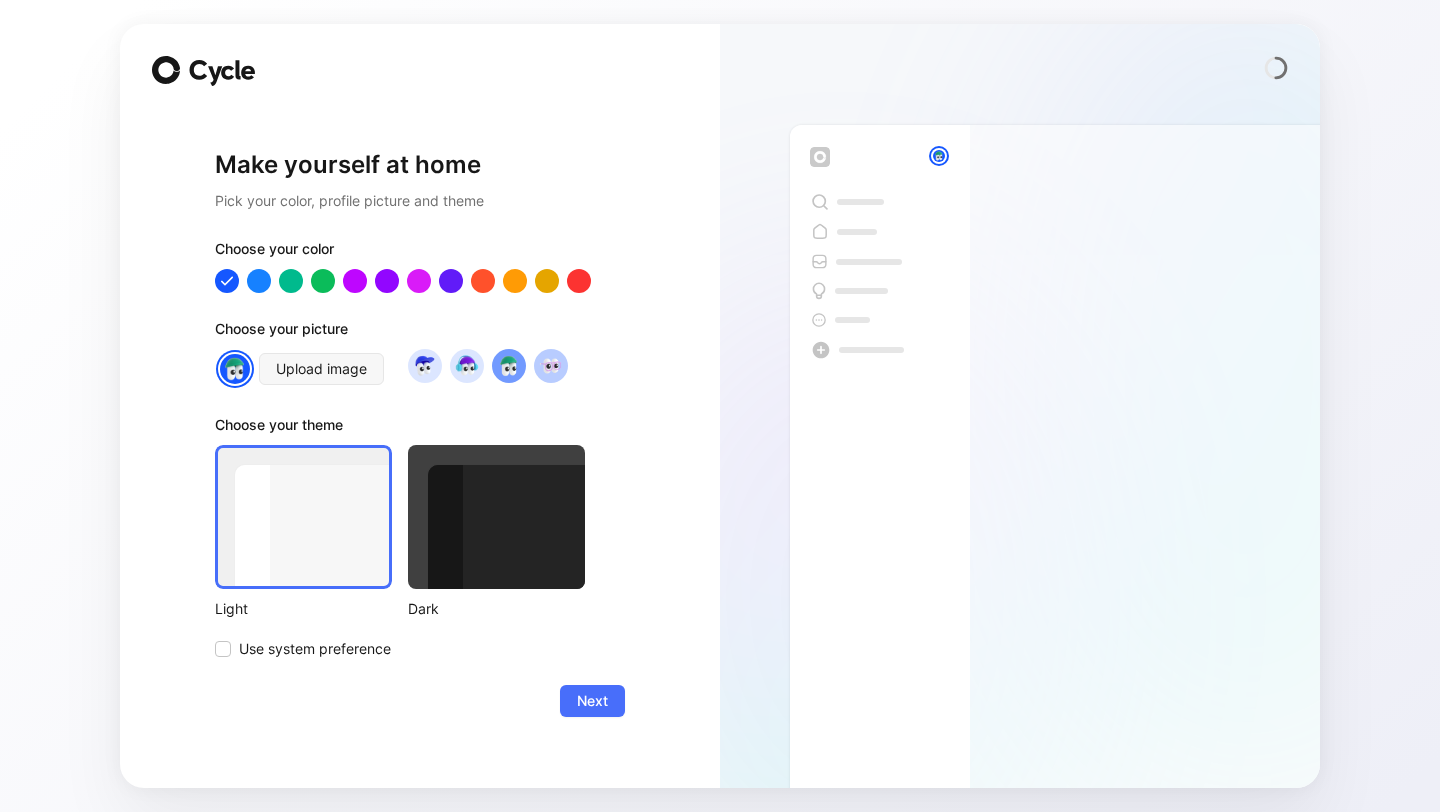 click at bounding box center [550, 365] 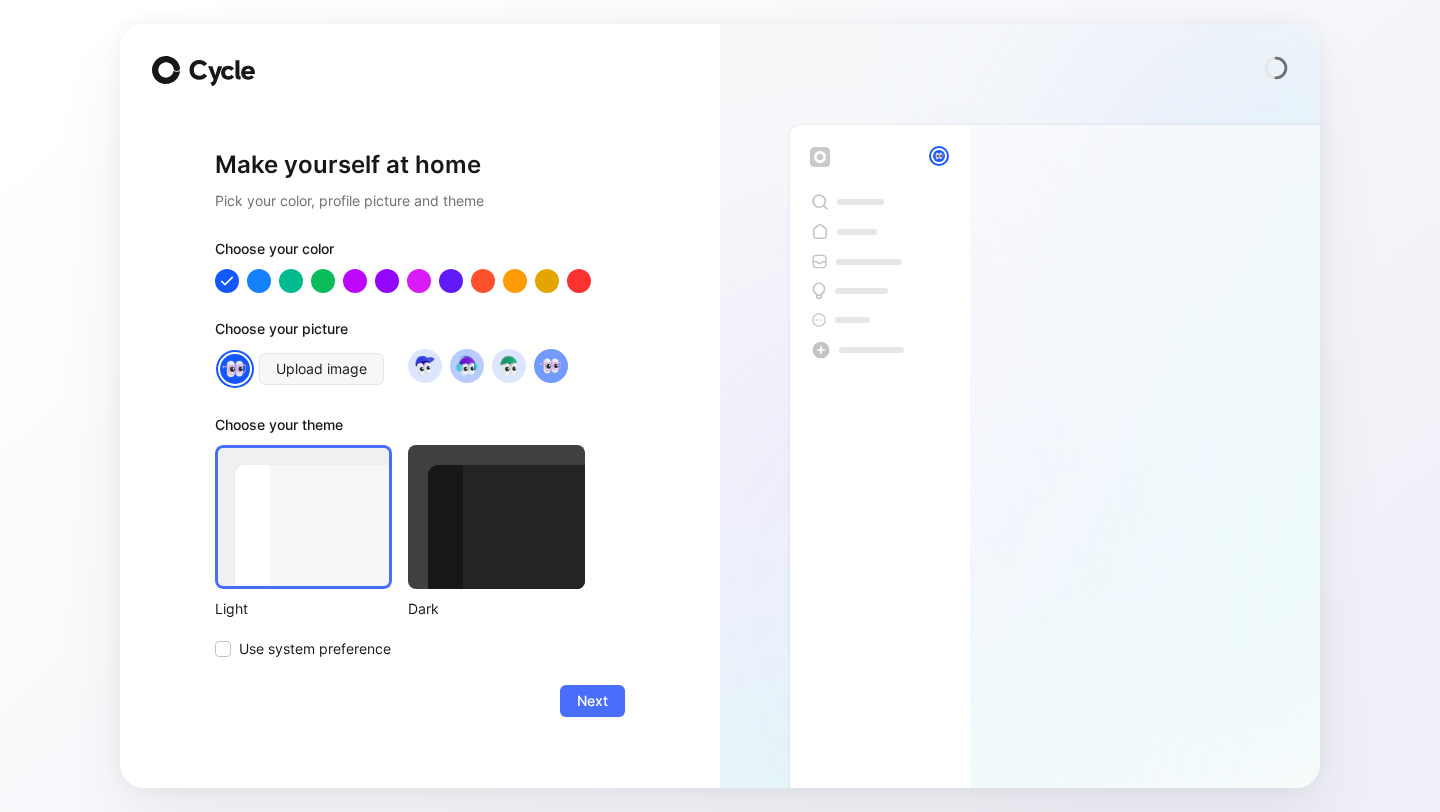 click at bounding box center (466, 365) 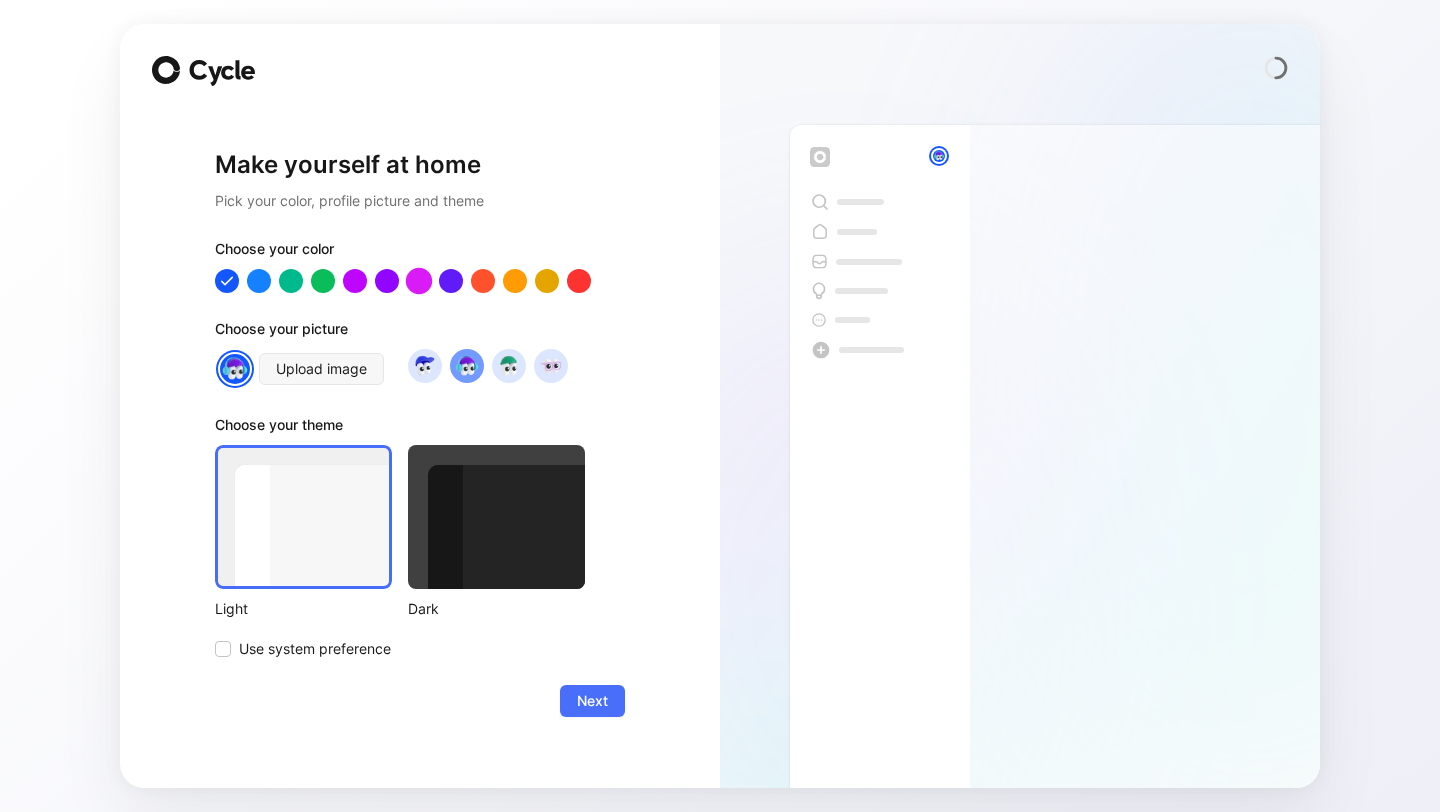 click at bounding box center [419, 281] 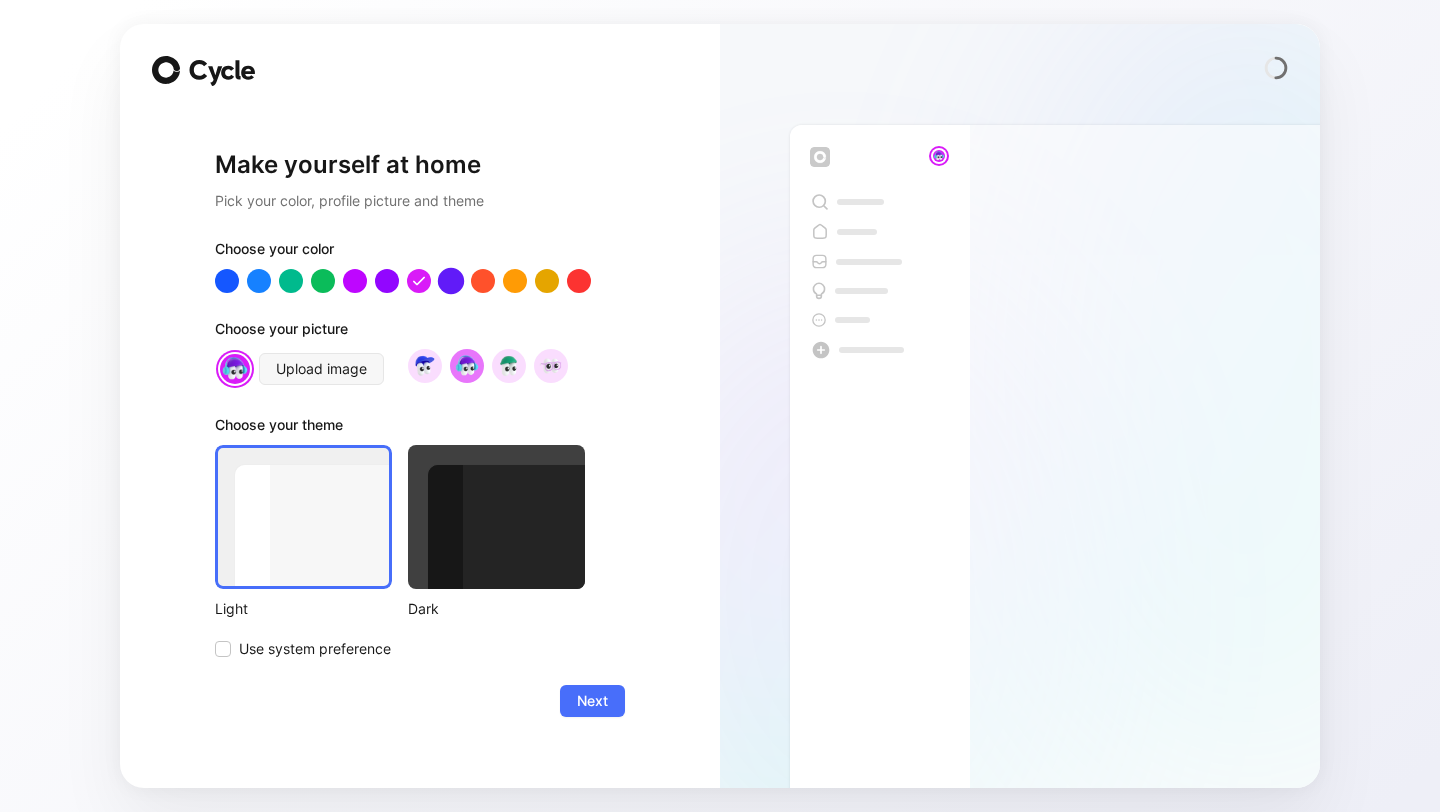click at bounding box center (451, 281) 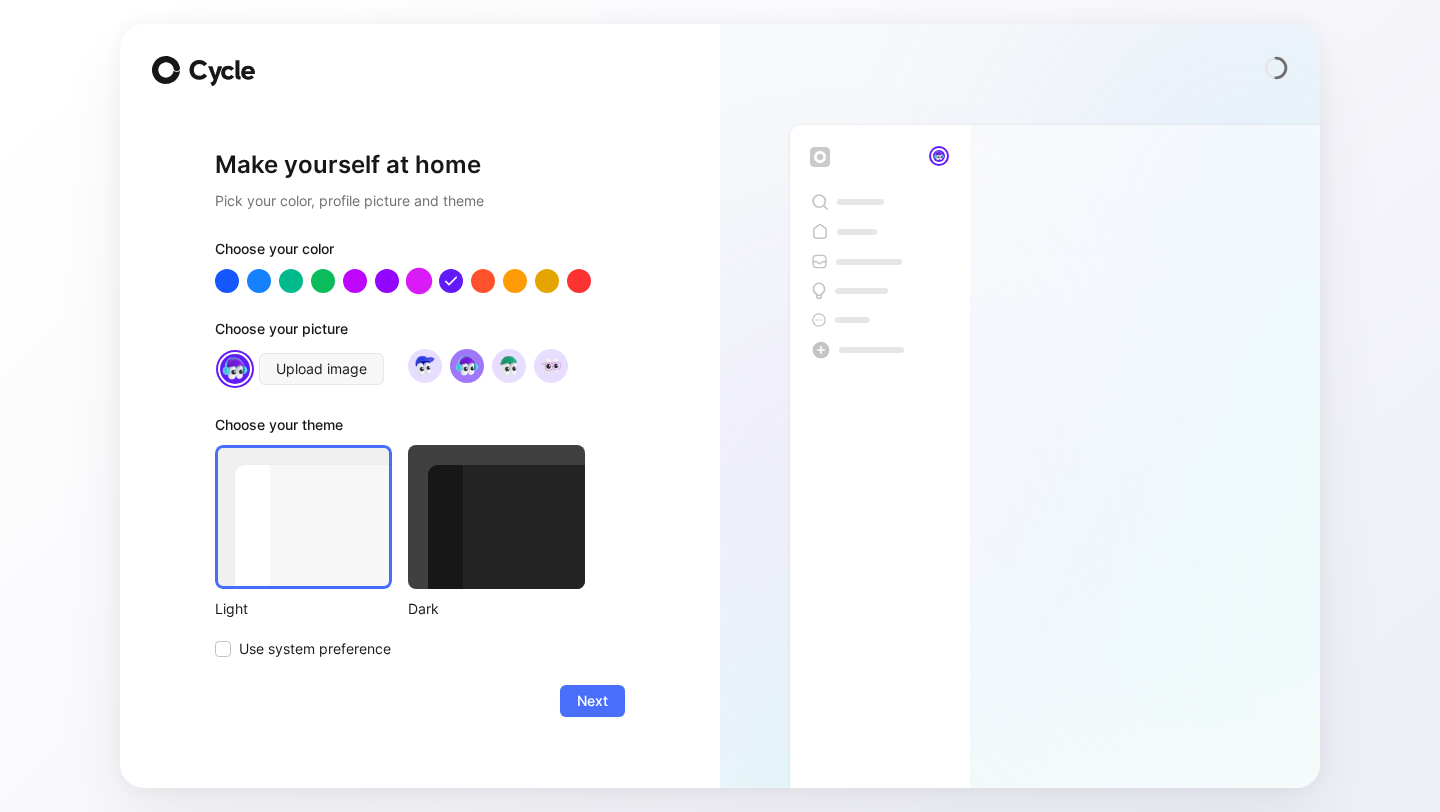 click at bounding box center (419, 281) 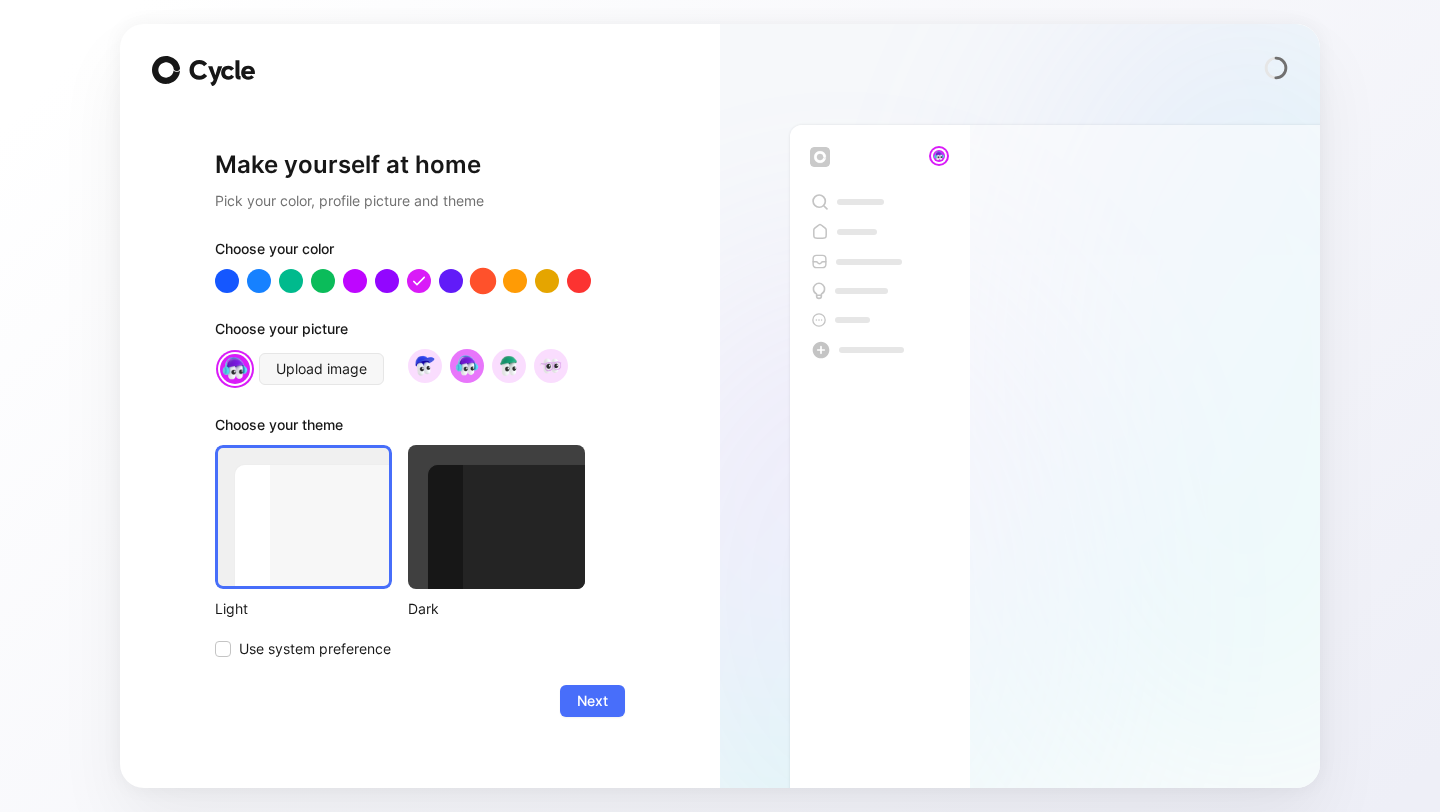 click at bounding box center [483, 281] 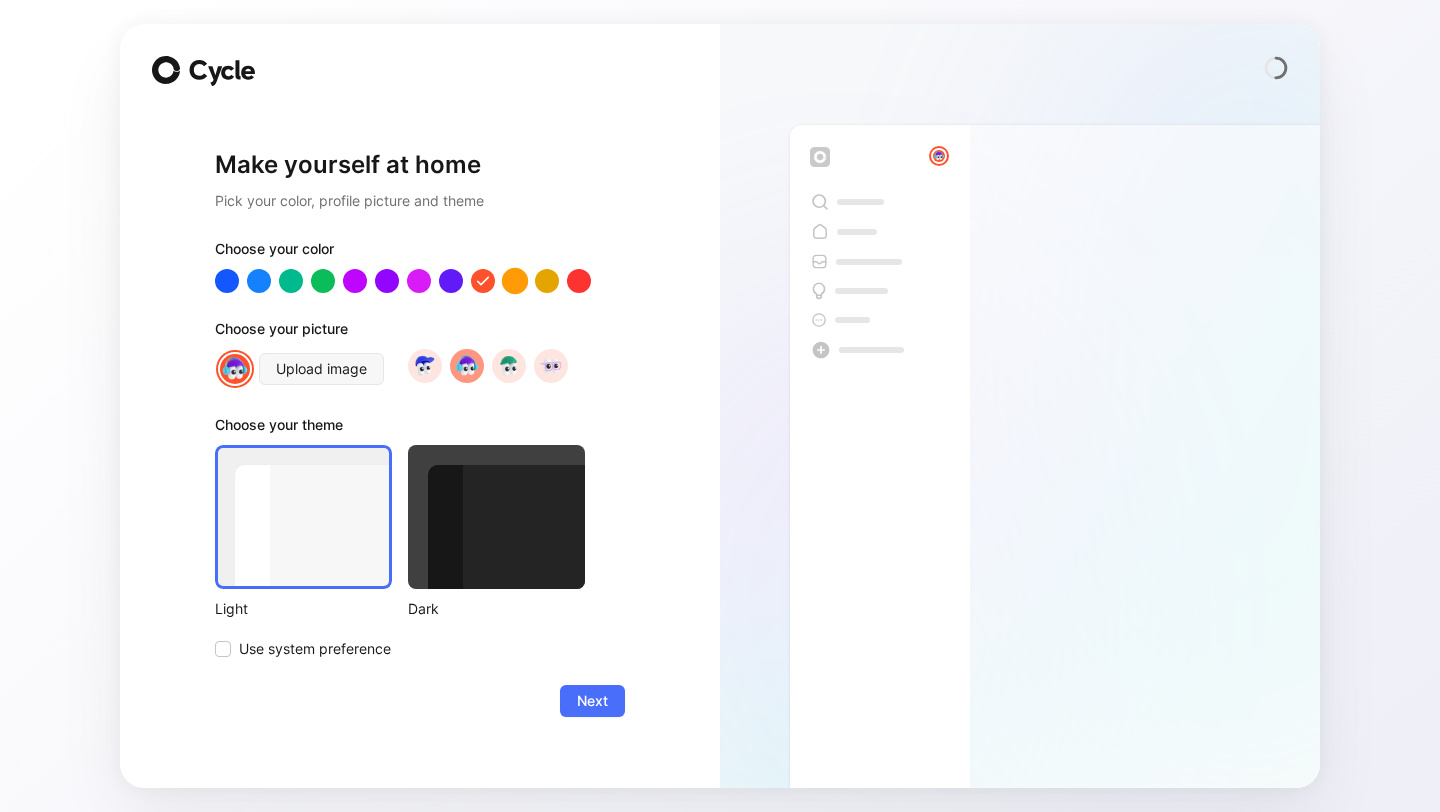 click at bounding box center (515, 281) 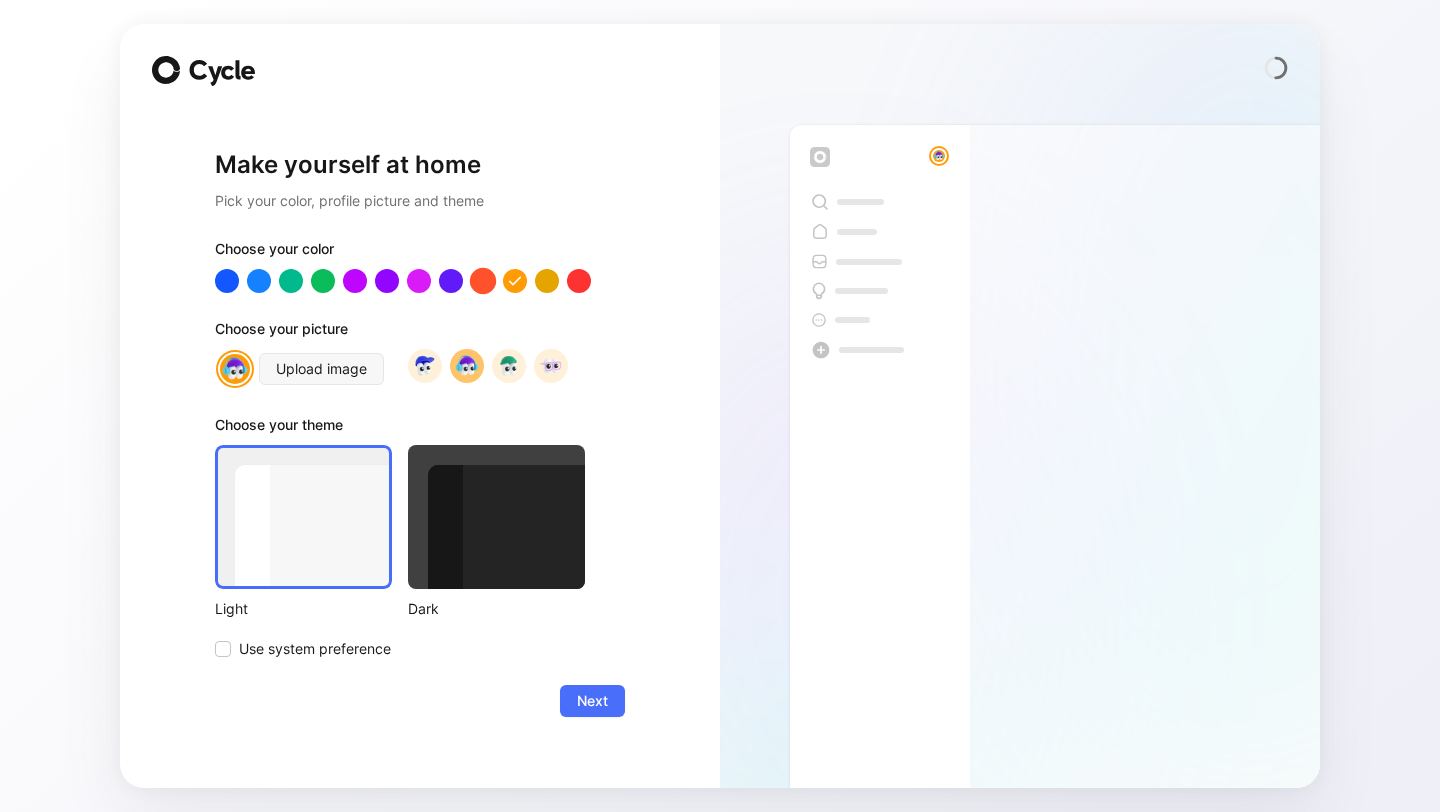 click at bounding box center [483, 281] 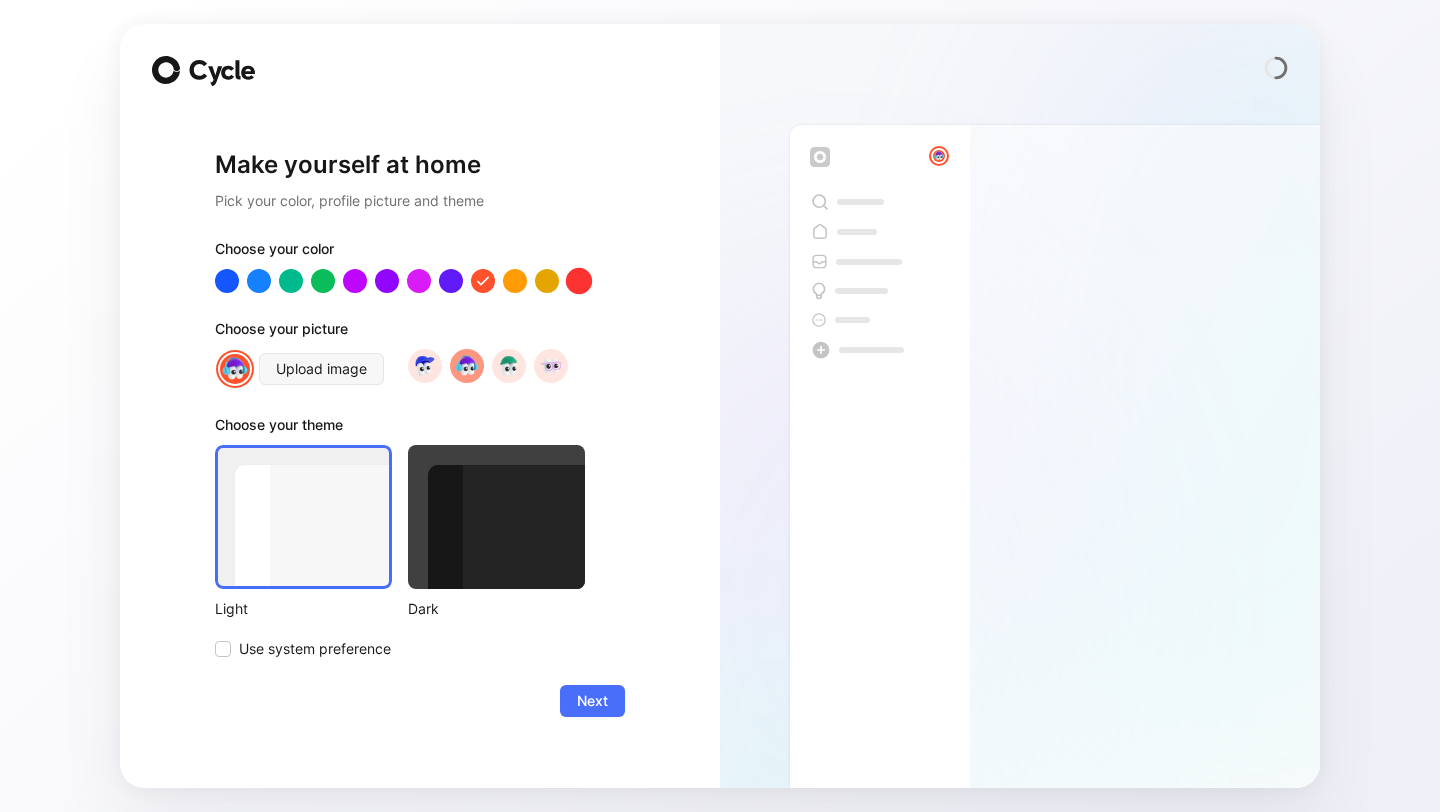 click at bounding box center (579, 281) 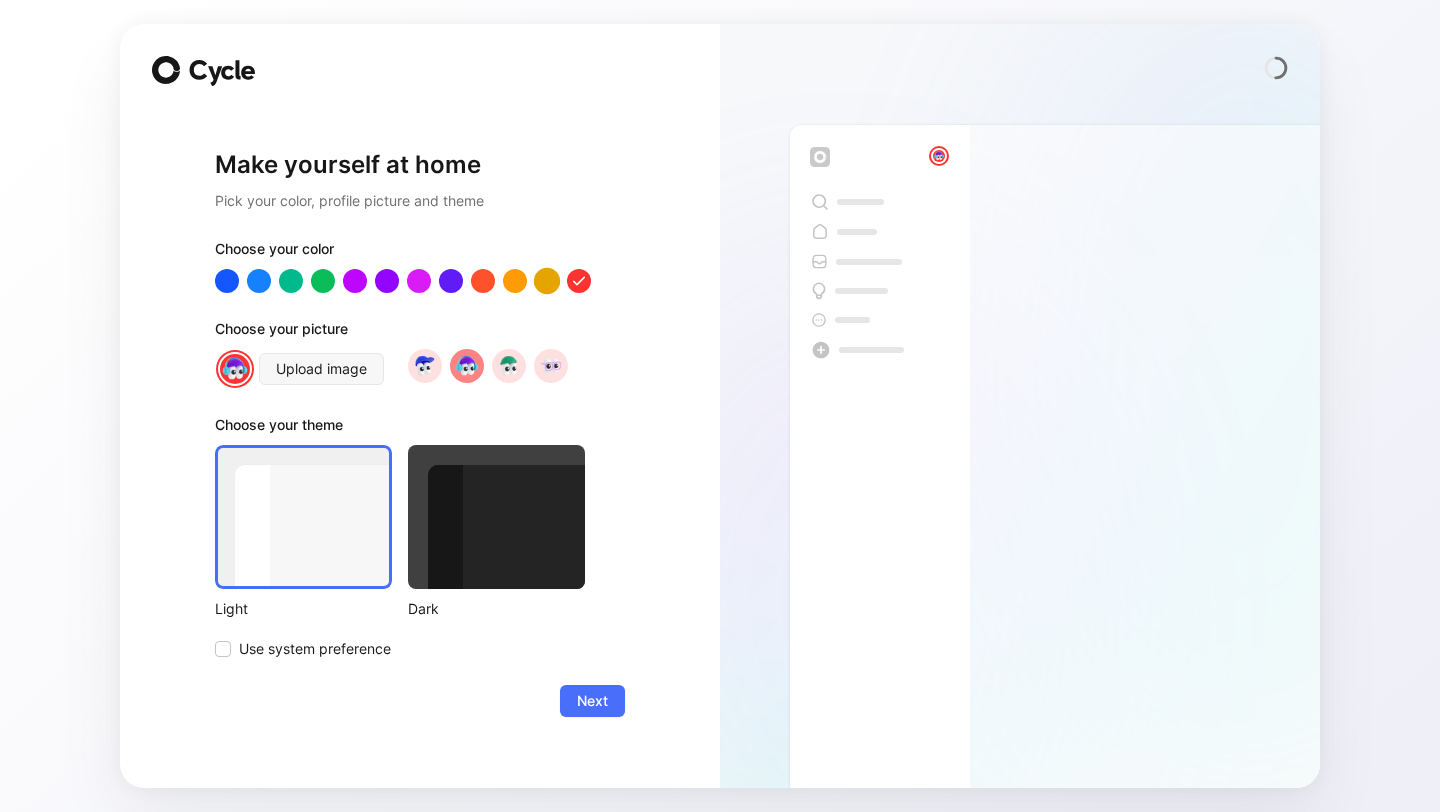 click at bounding box center (547, 281) 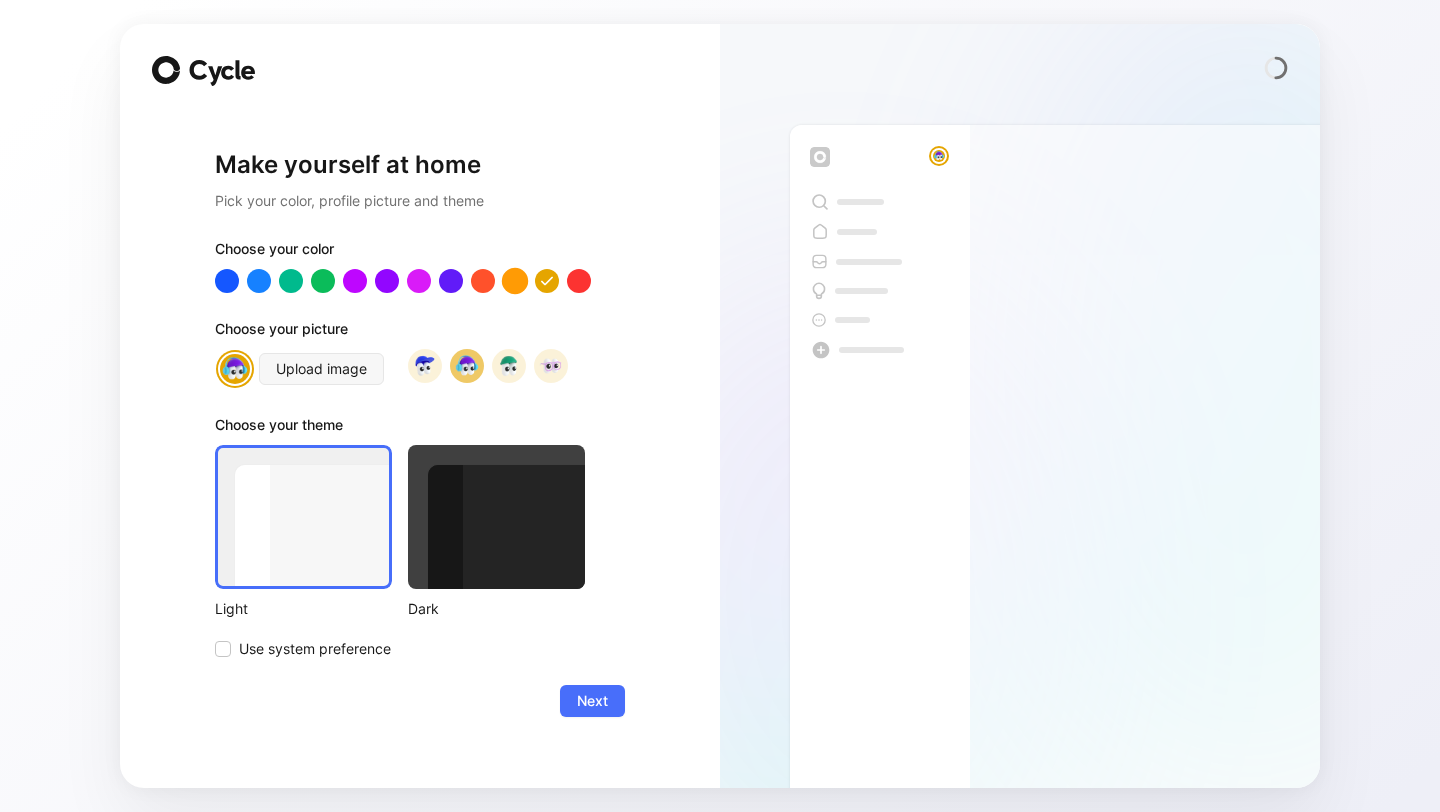 click at bounding box center [515, 281] 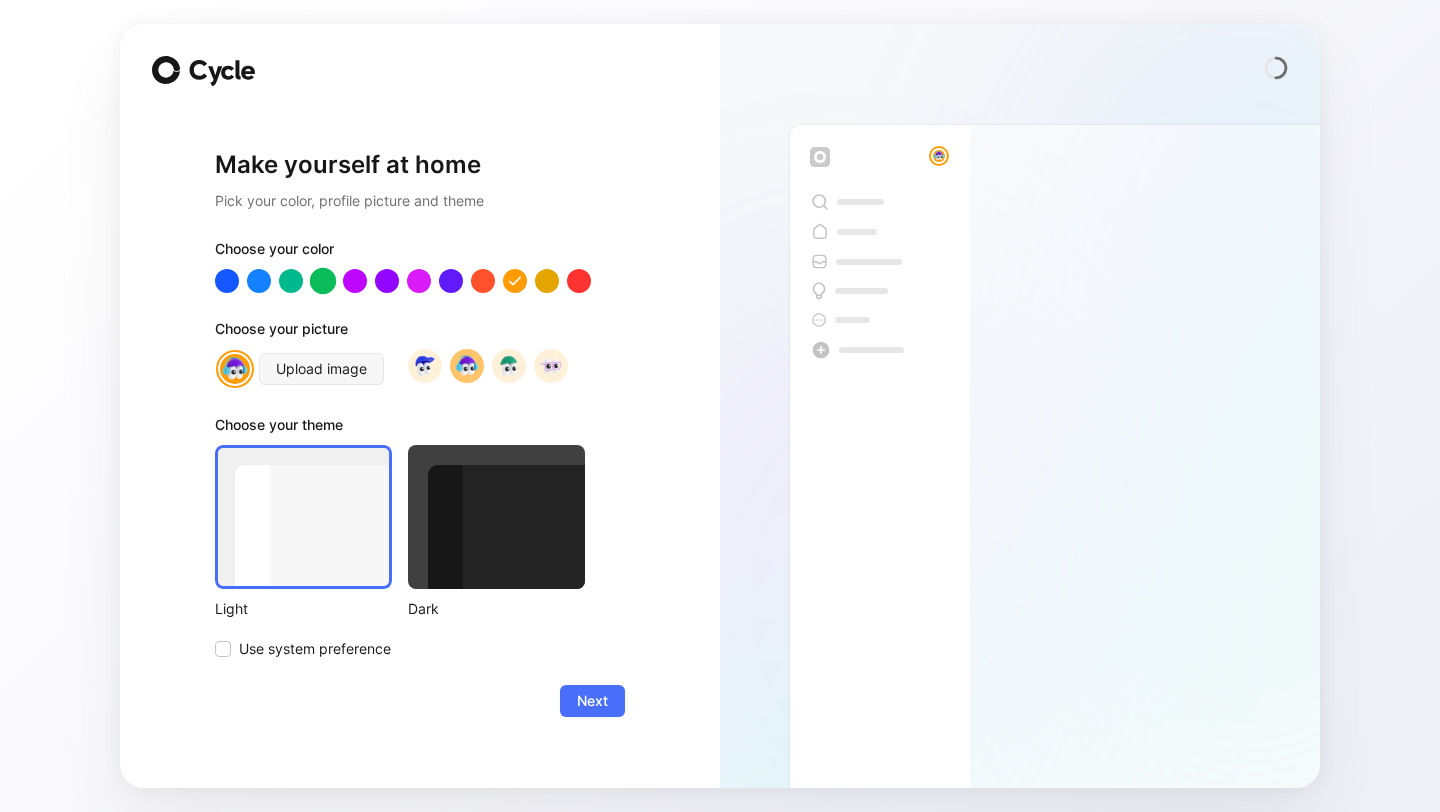 click at bounding box center [323, 281] 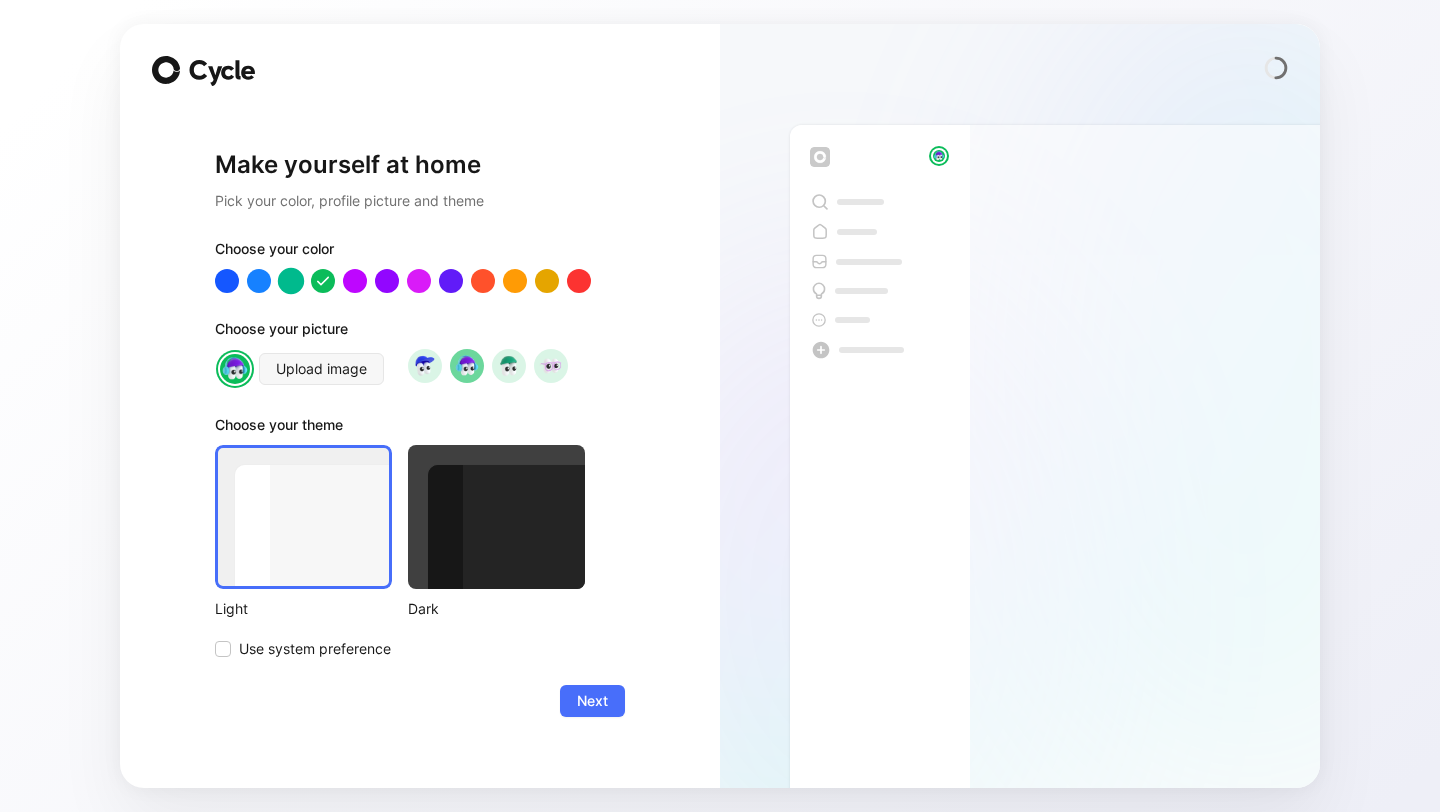 click at bounding box center [291, 281] 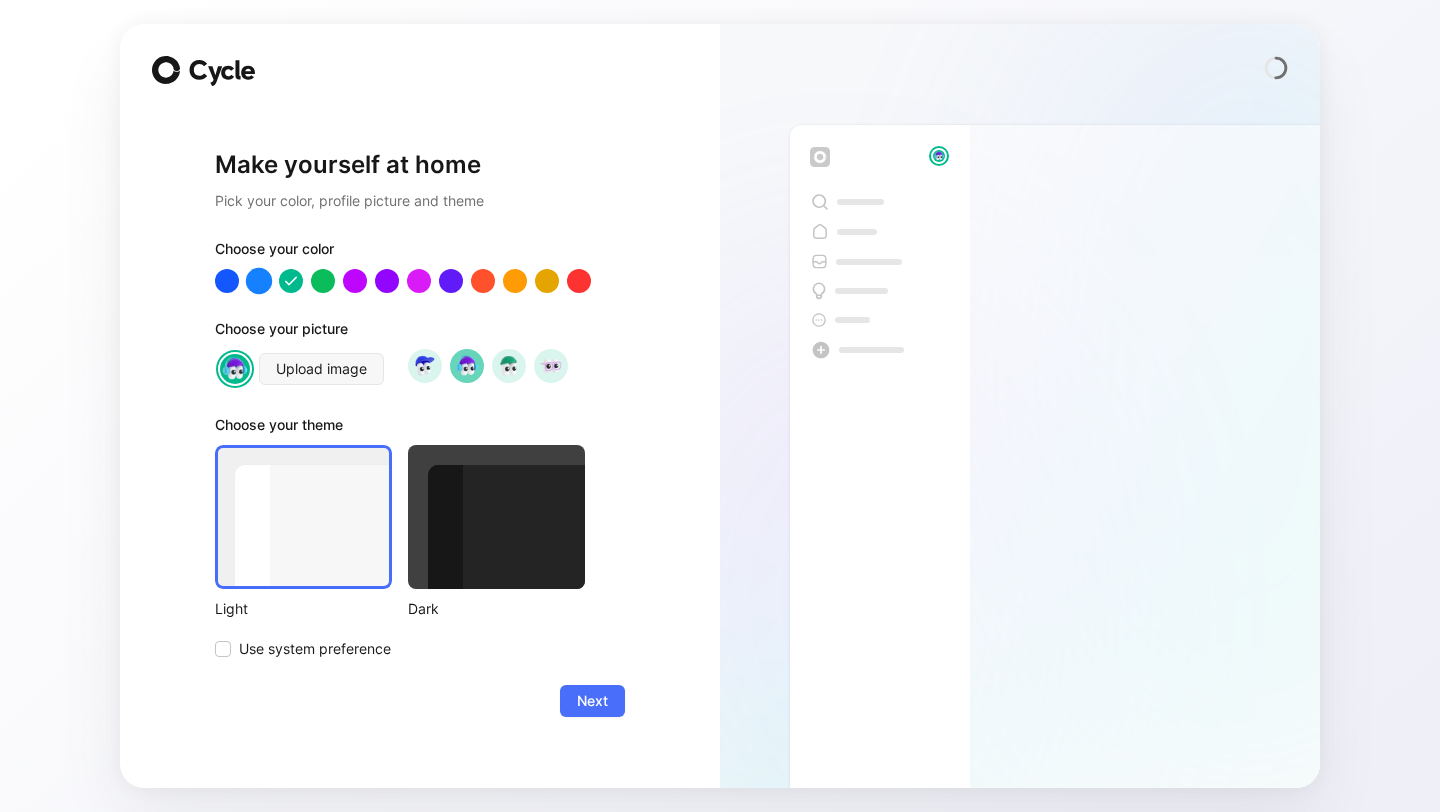 click at bounding box center (259, 281) 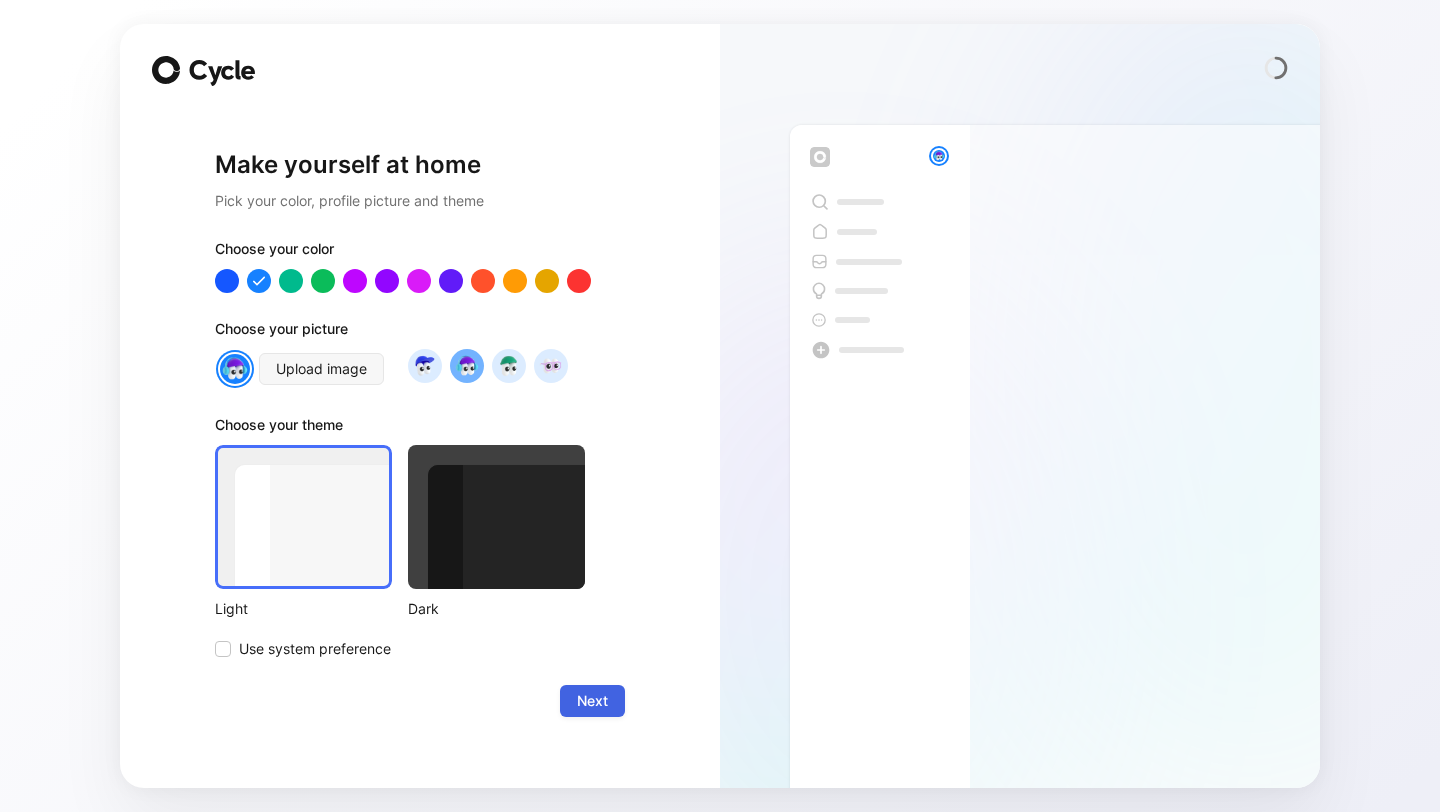click on "Next" at bounding box center [592, 701] 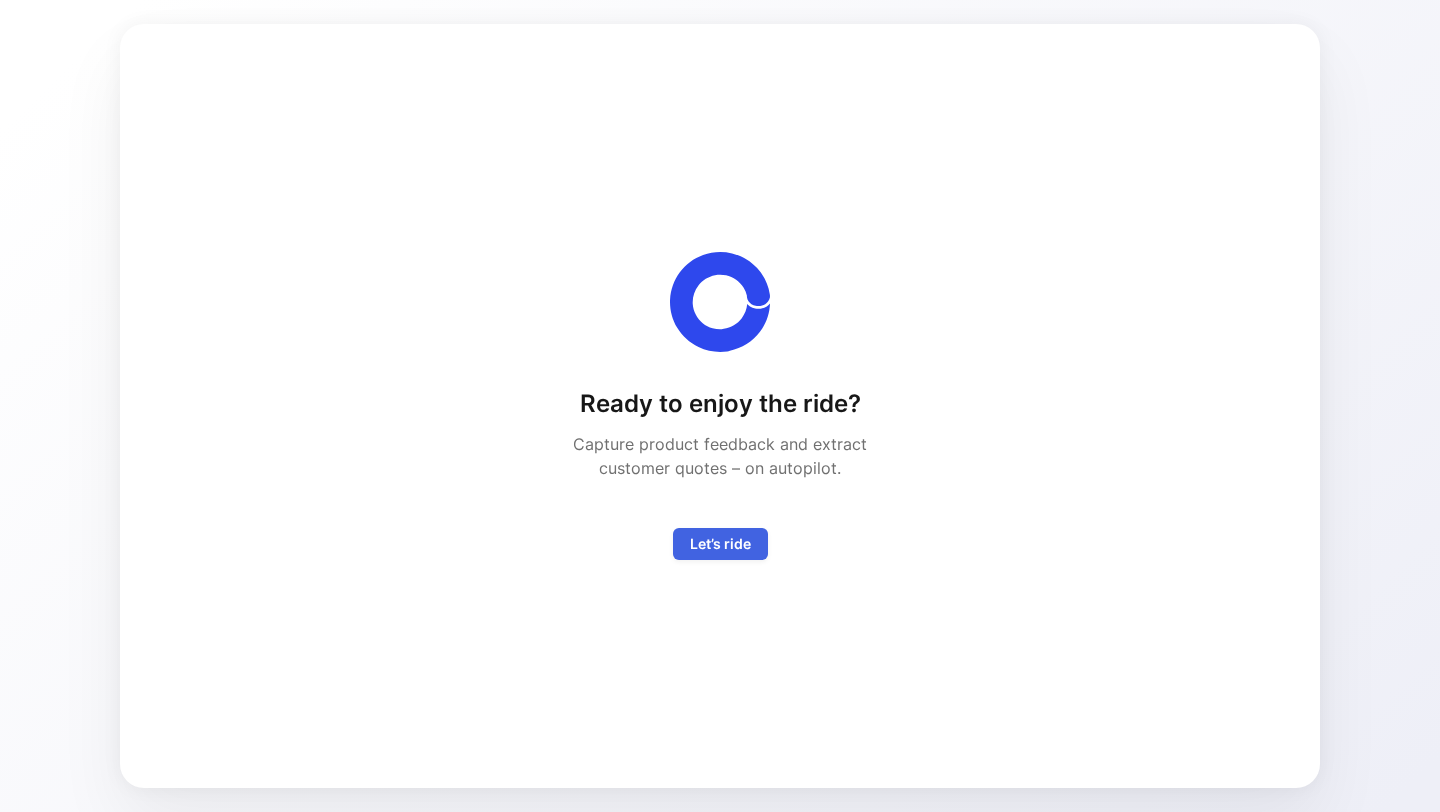 click on "Let’s ride" at bounding box center (720, 544) 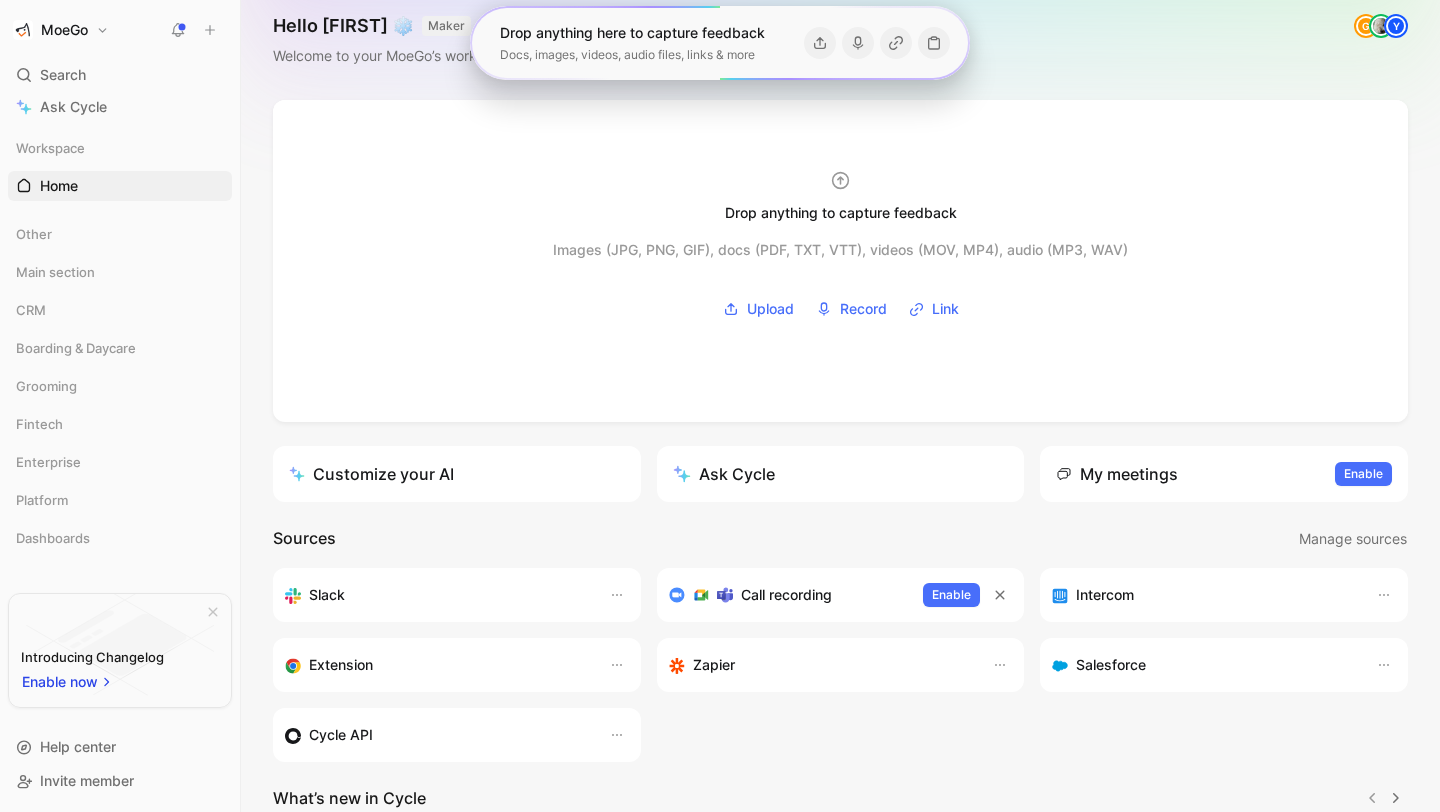 scroll, scrollTop: 19, scrollLeft: 0, axis: vertical 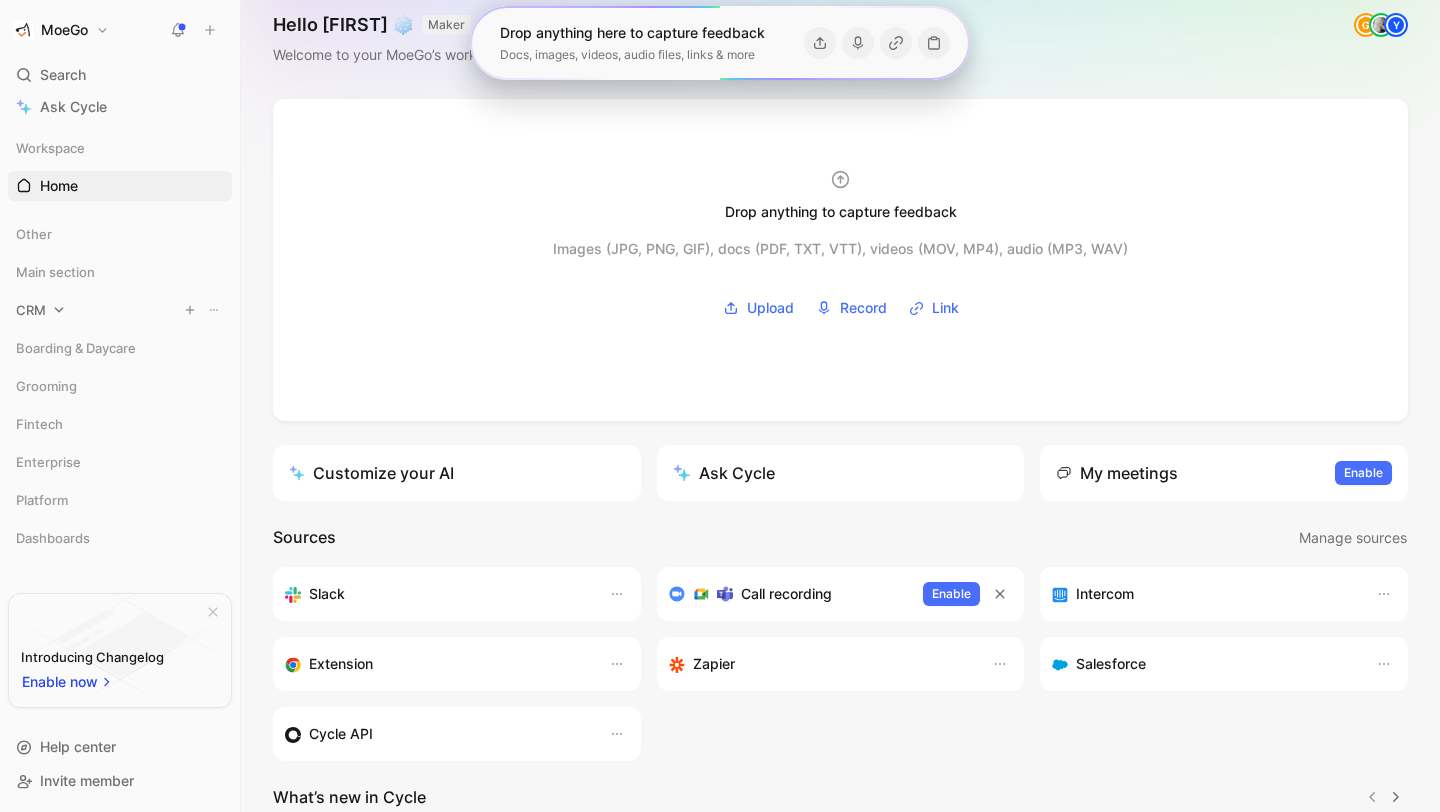 click on "CRM" at bounding box center [120, 310] 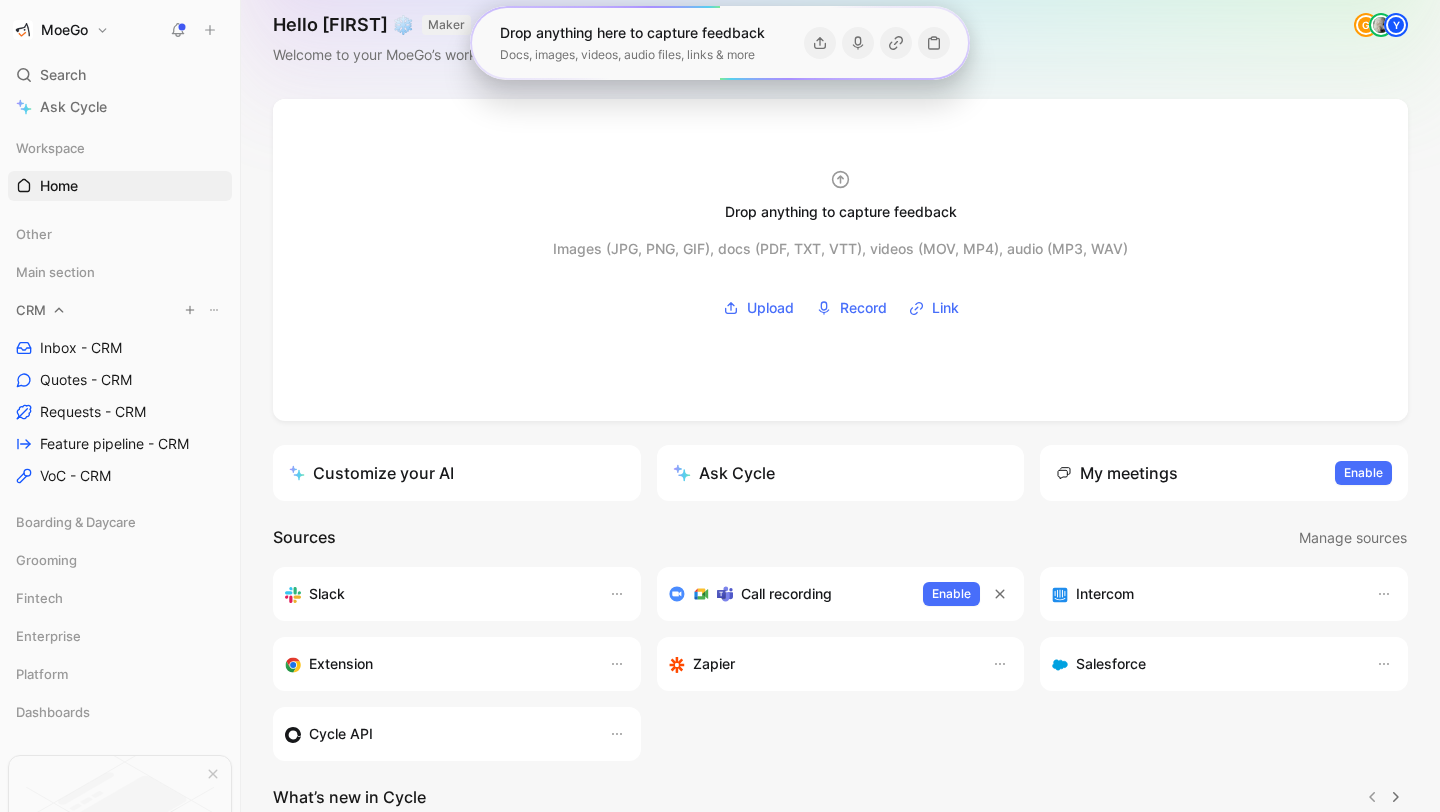 click on "CRM" at bounding box center (120, 310) 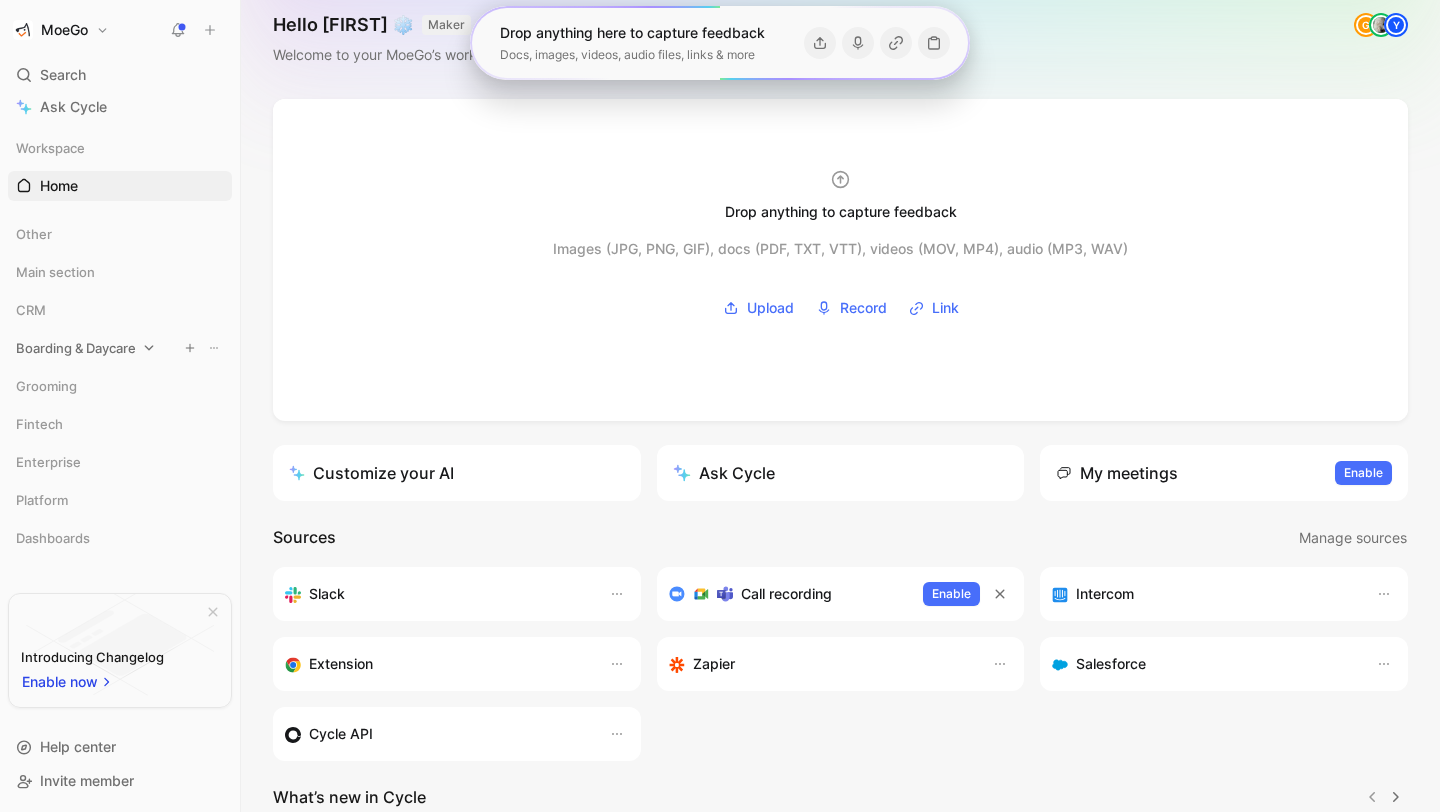 click on "Boarding & Daycare" at bounding box center (76, 348) 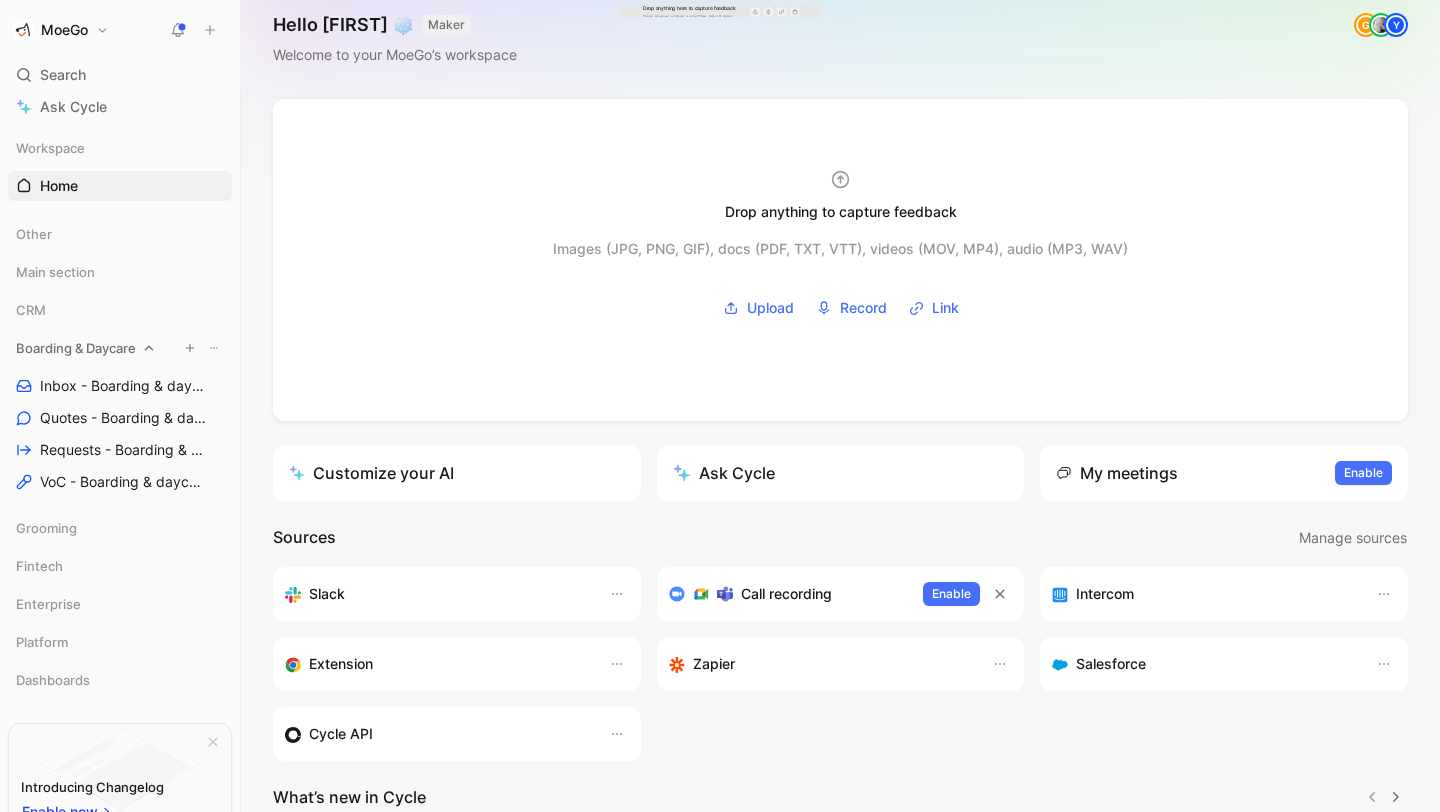 click on "Boarding & Daycare" at bounding box center (76, 348) 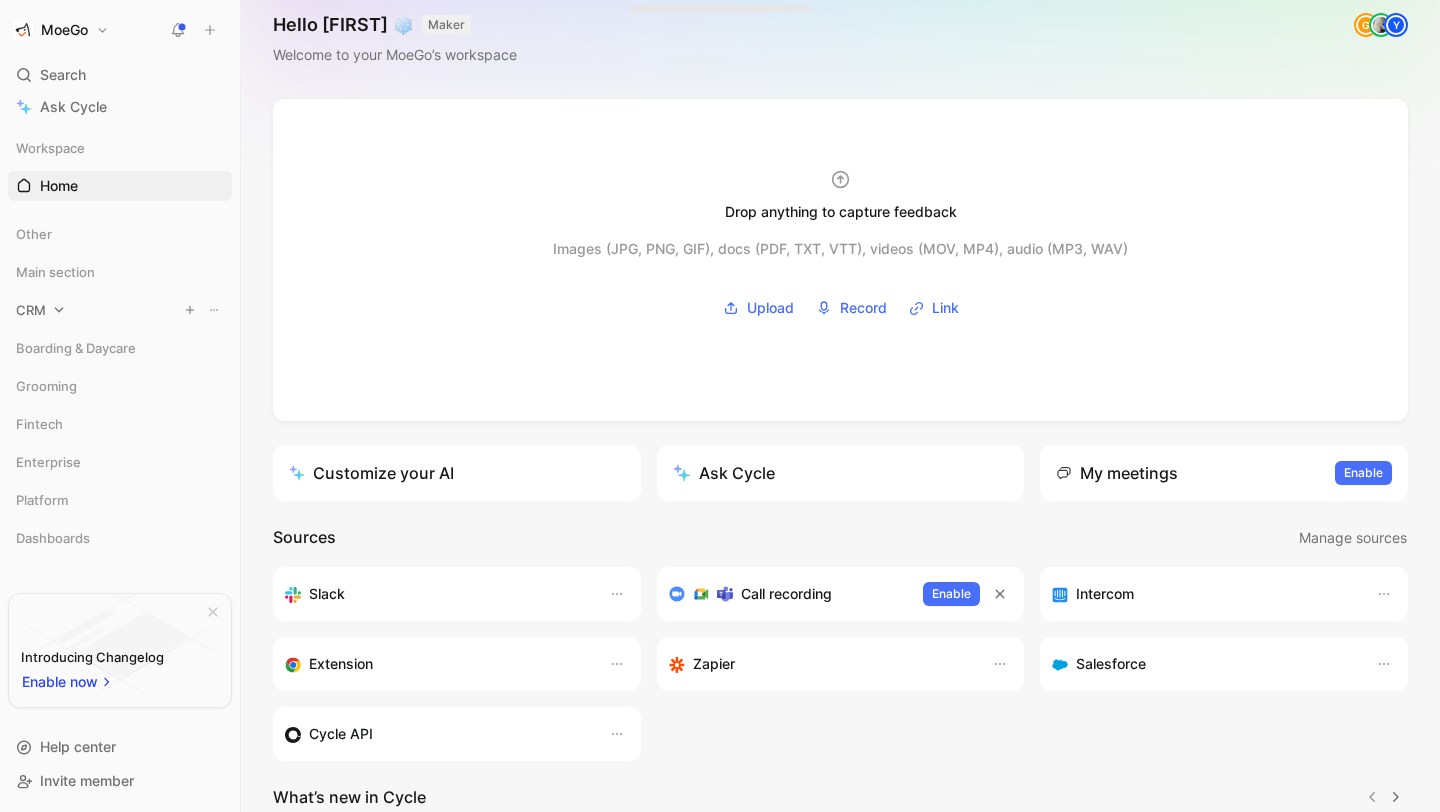 click on "CRM" at bounding box center (120, 310) 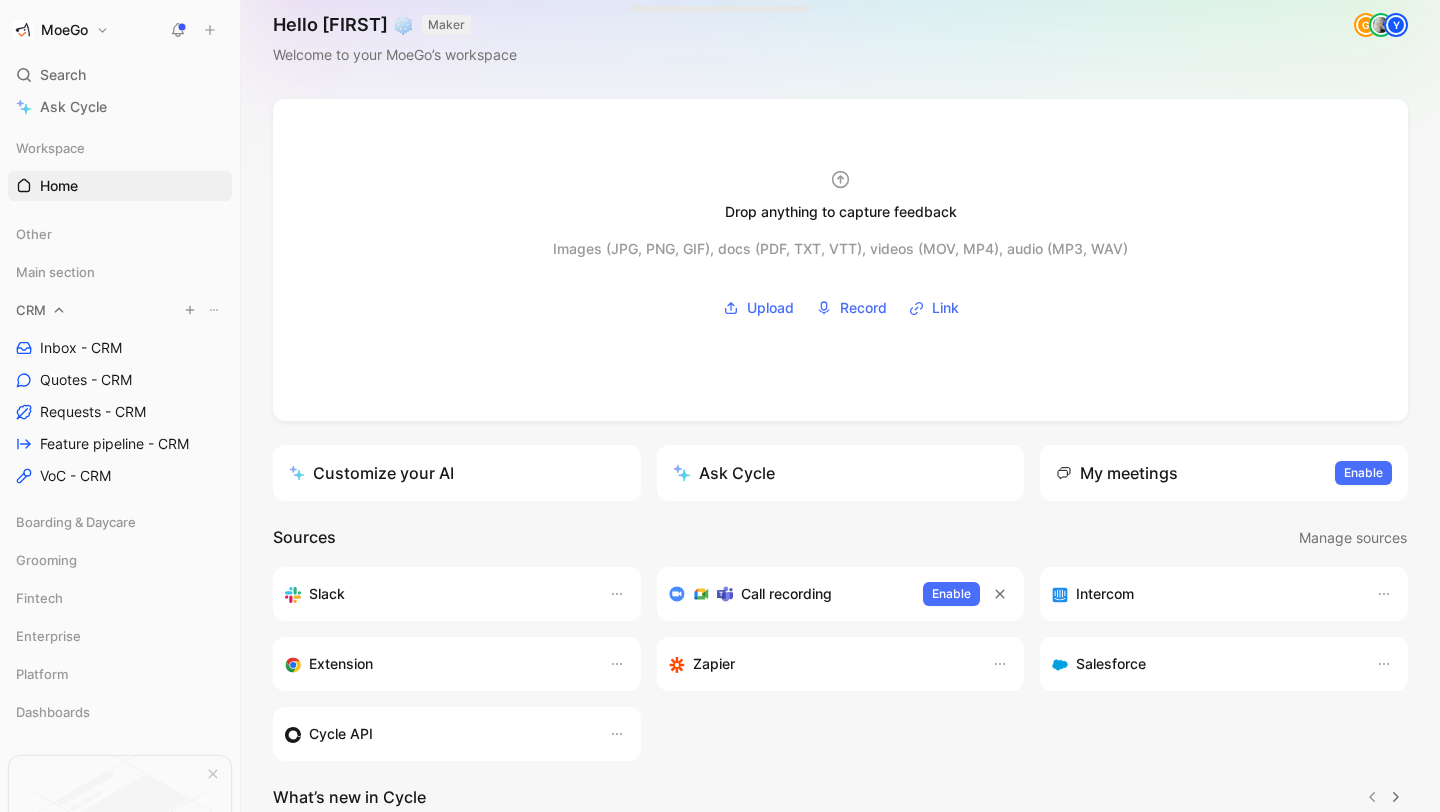 click on "CRM" at bounding box center [120, 310] 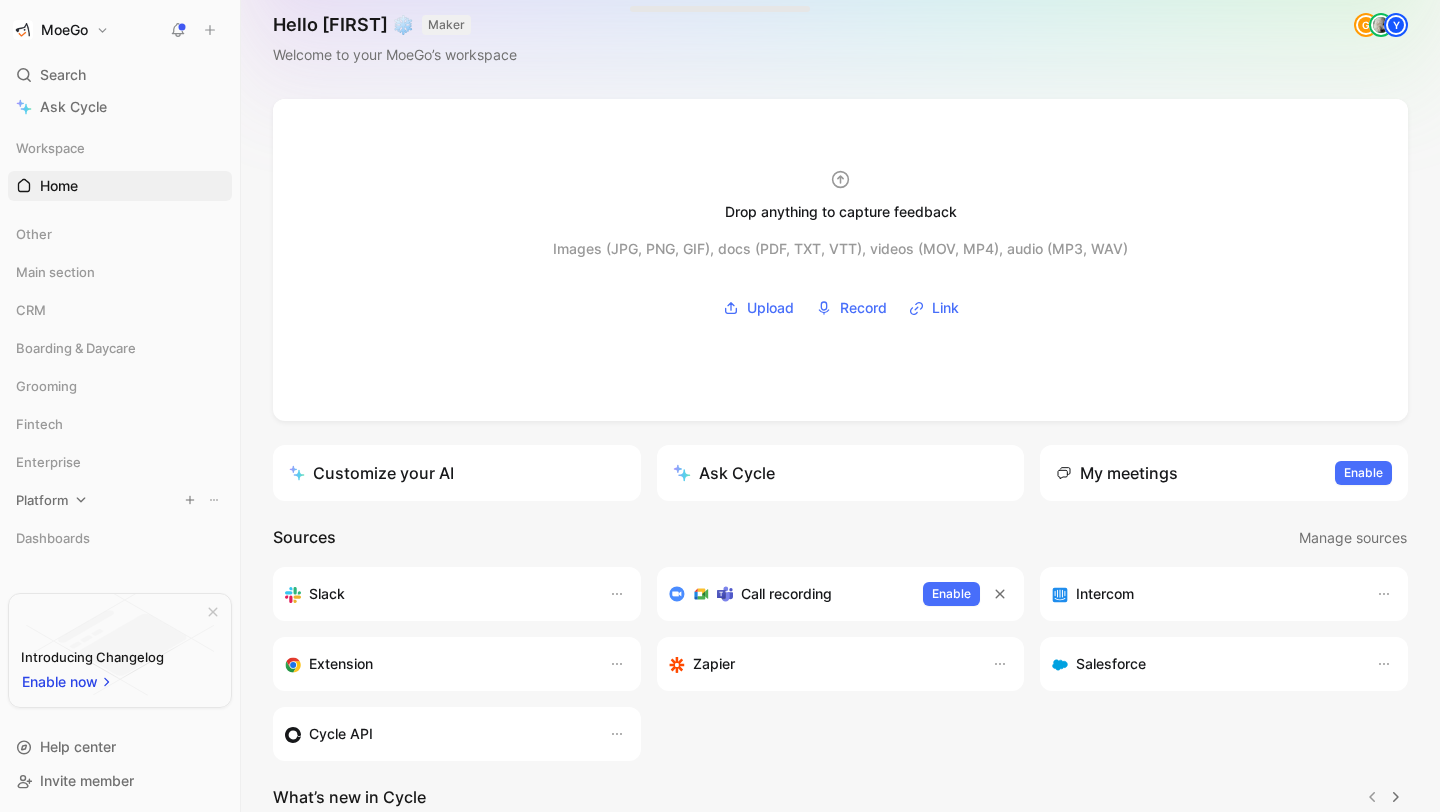 click on "Platform" at bounding box center (120, 500) 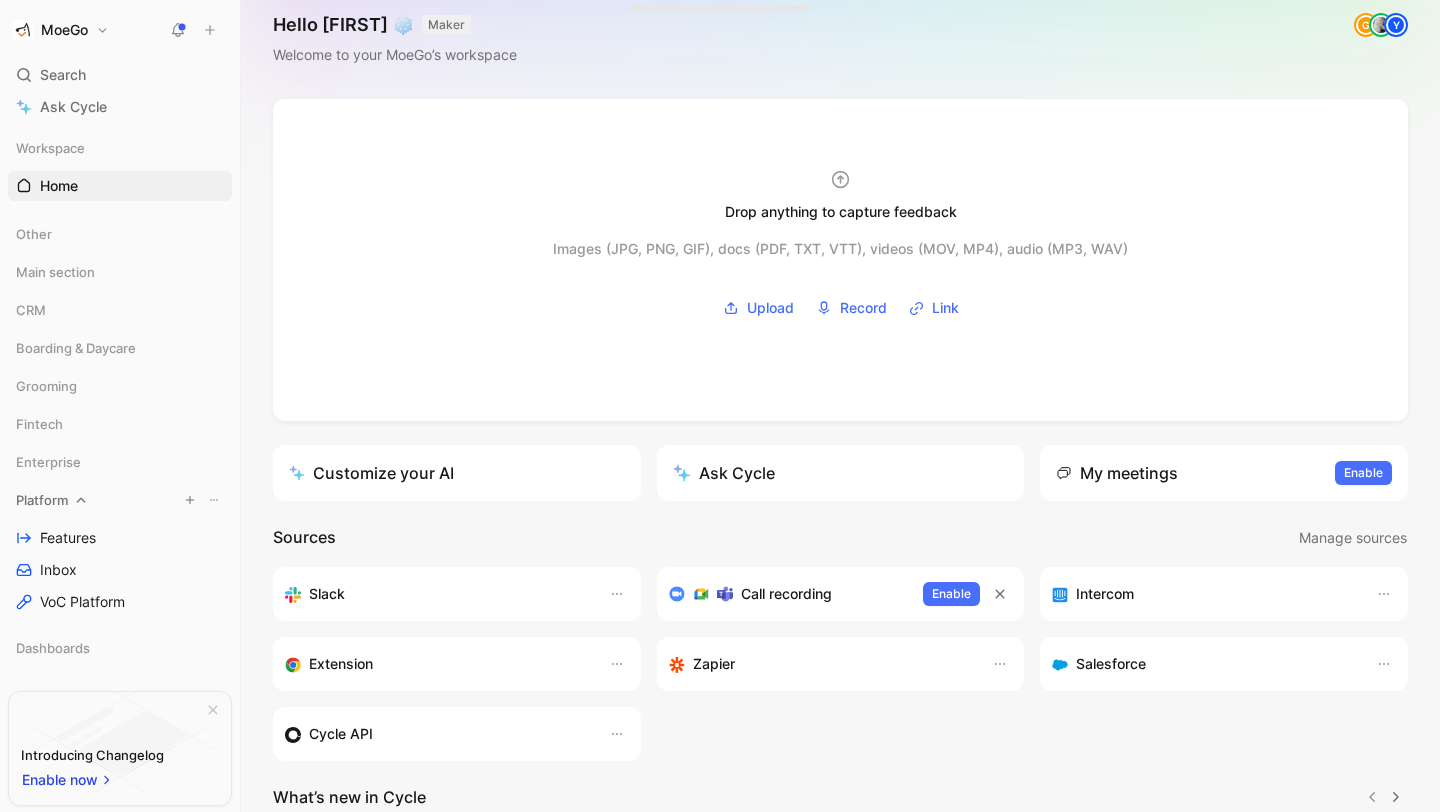 click on "Platform" at bounding box center [120, 500] 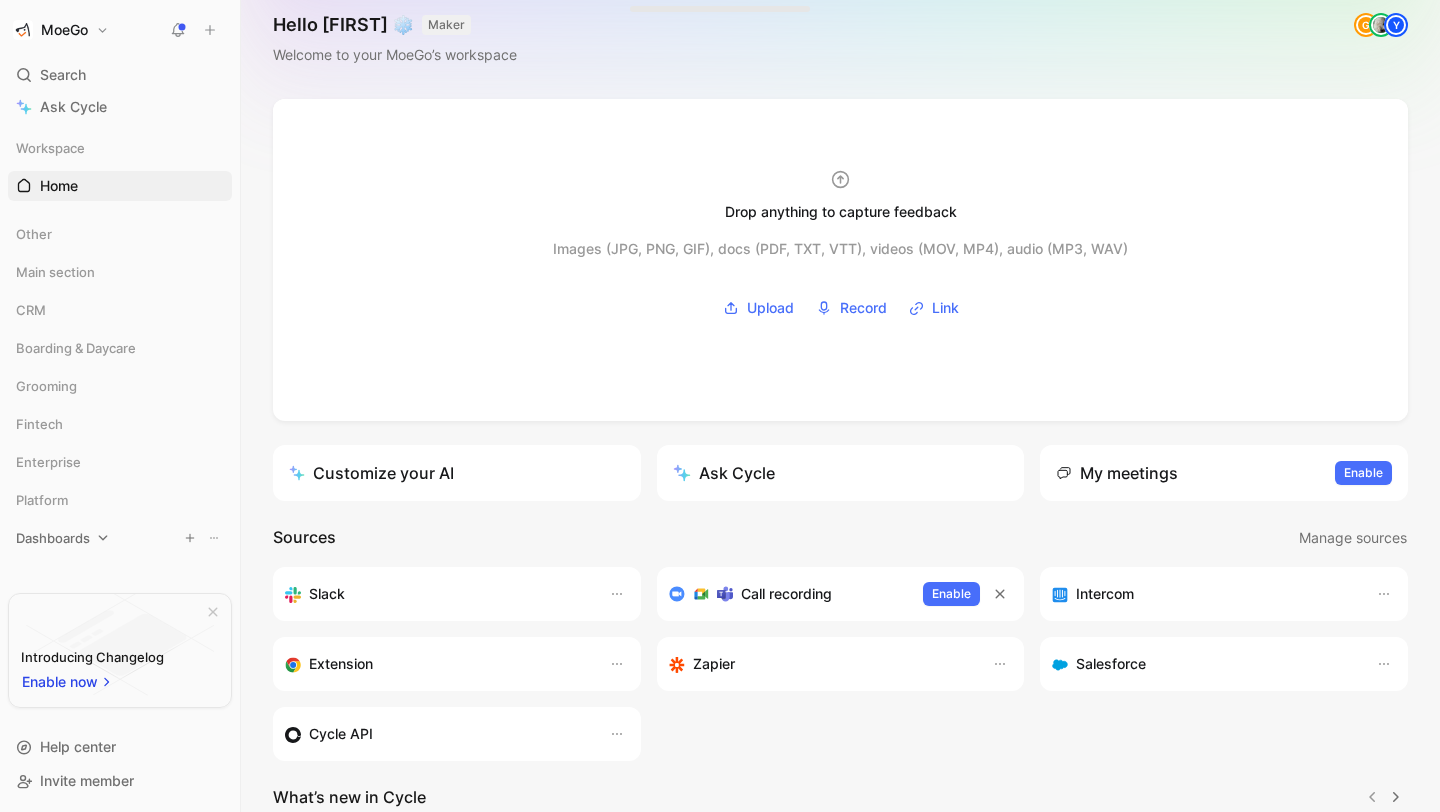 click 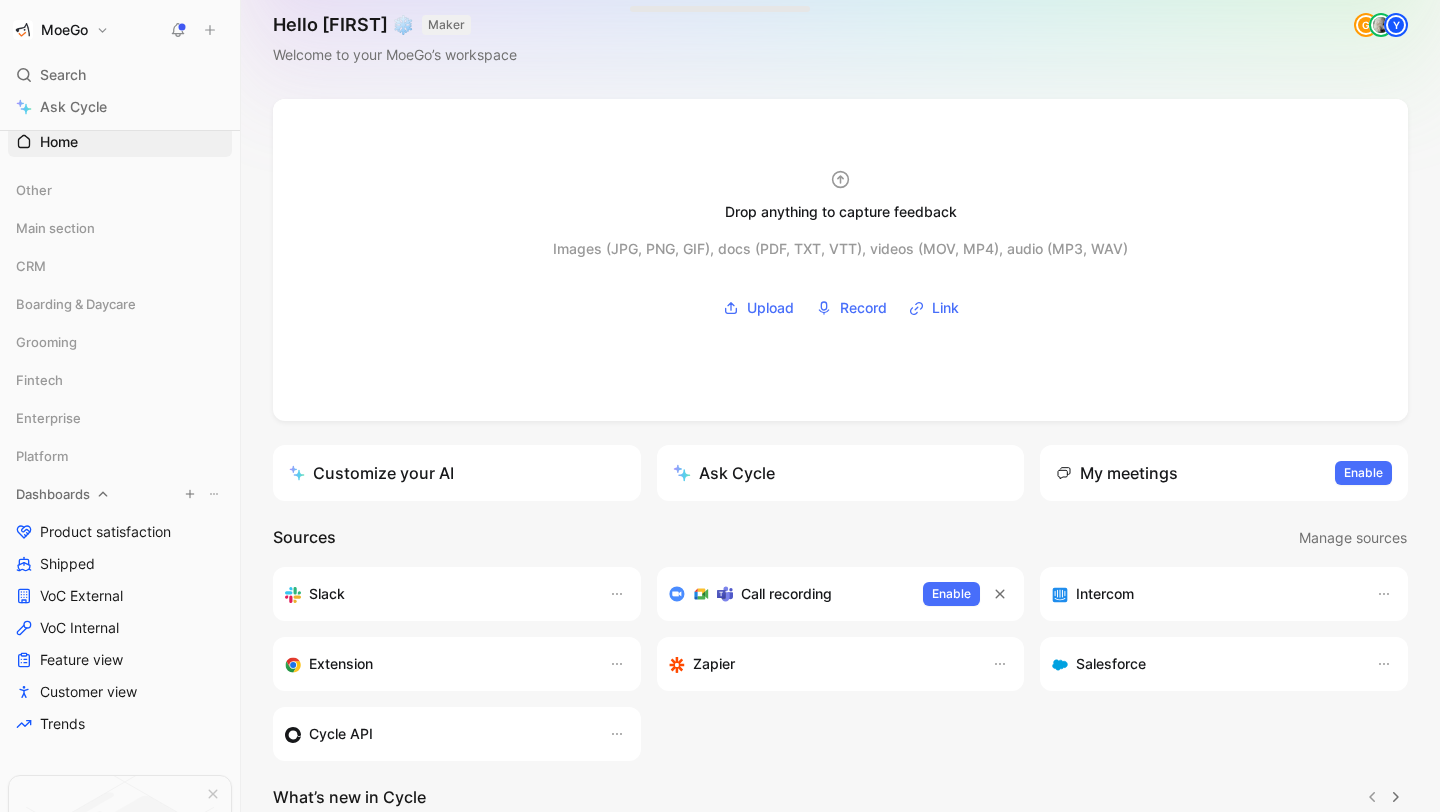 scroll, scrollTop: 0, scrollLeft: 0, axis: both 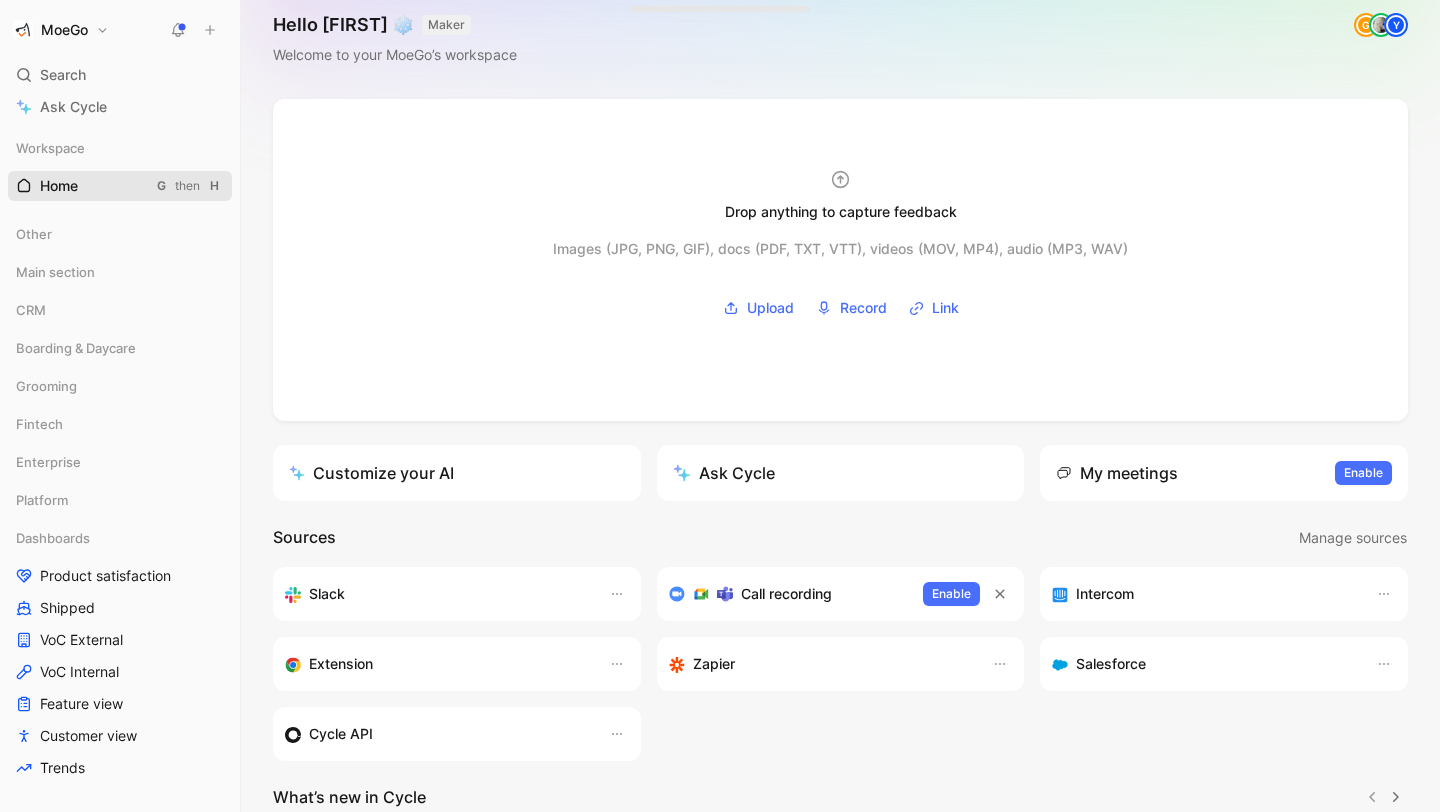 click on "Home G then H" at bounding box center (120, 186) 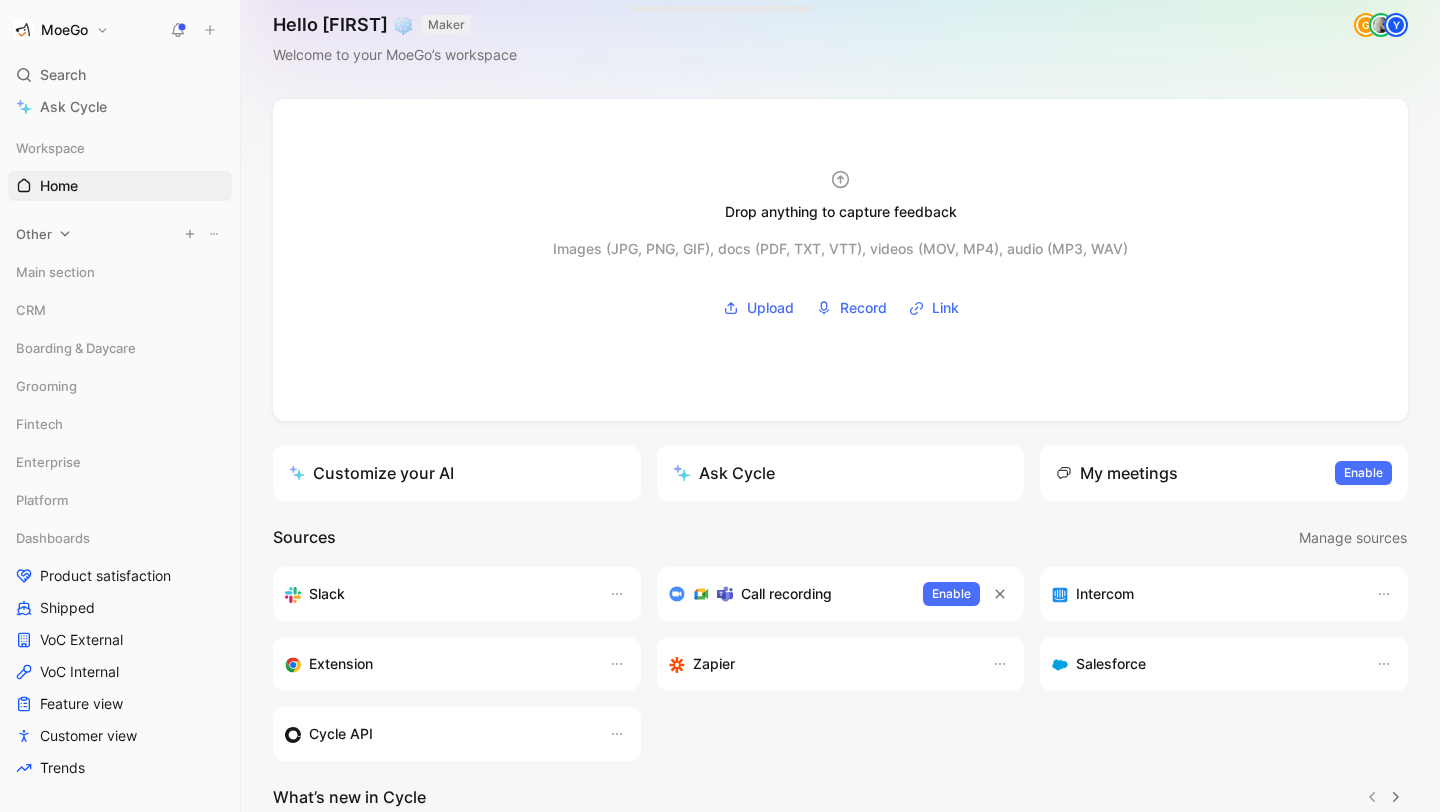 click on "Other" at bounding box center (120, 234) 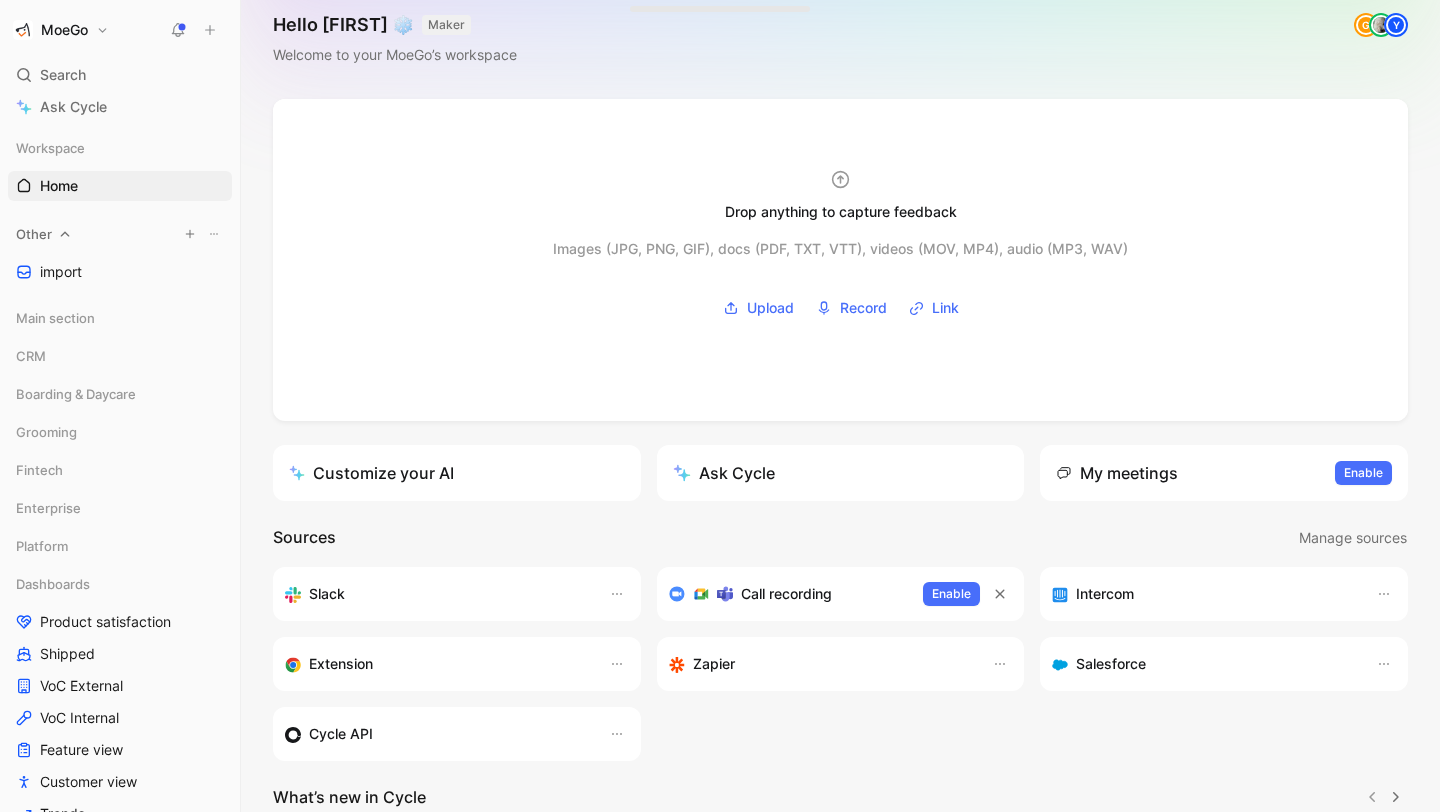 click 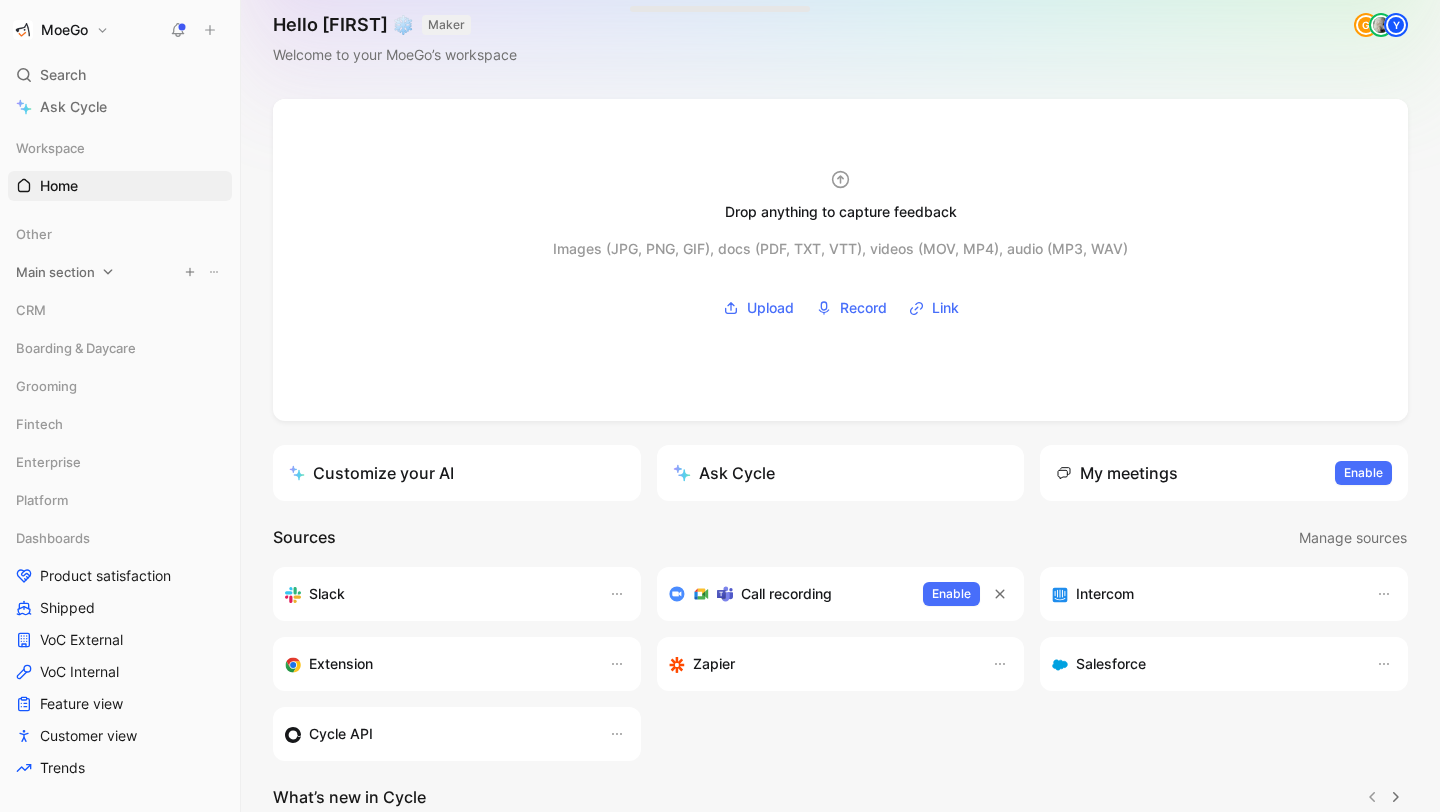 click on "Main section" at bounding box center (55, 272) 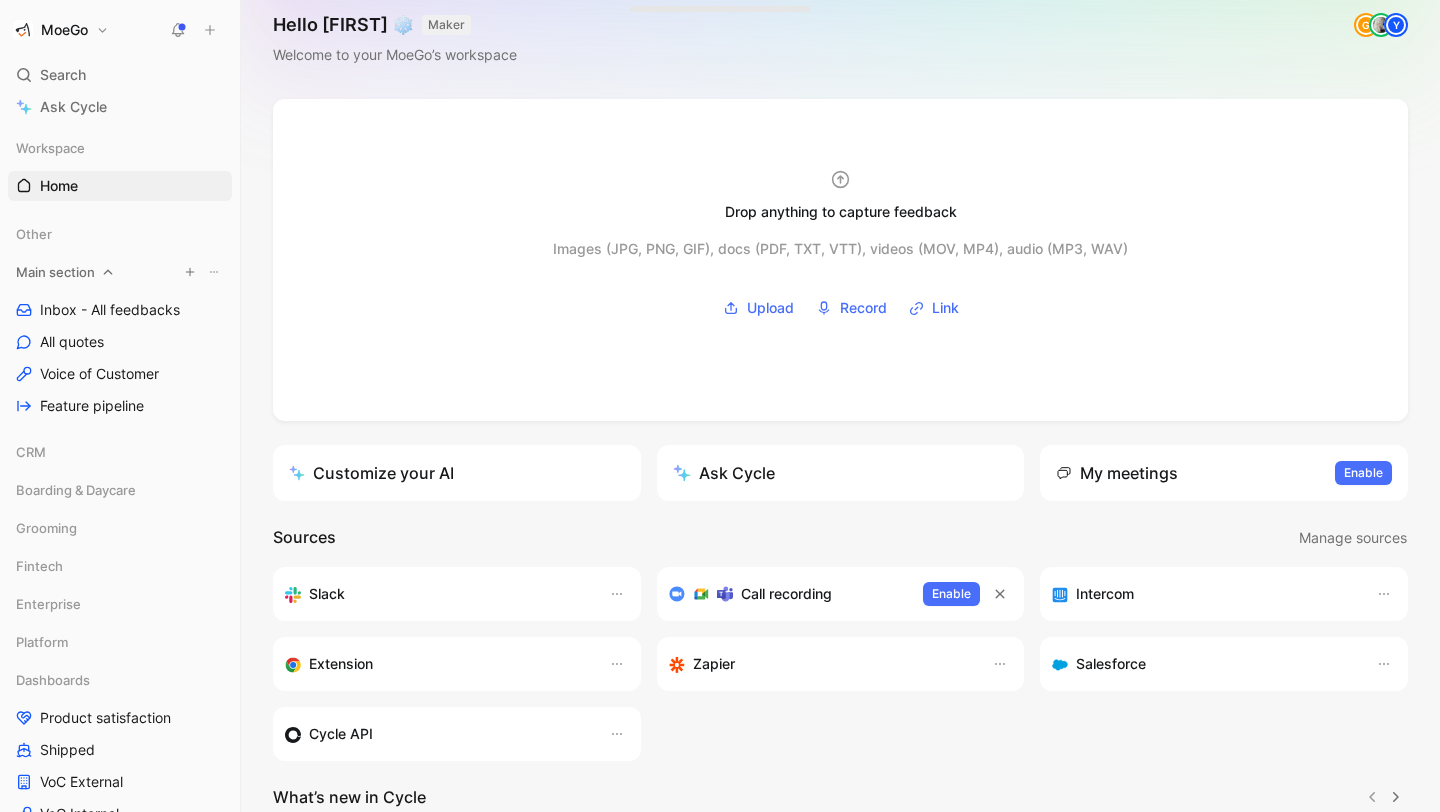 click on "Main section" at bounding box center (55, 272) 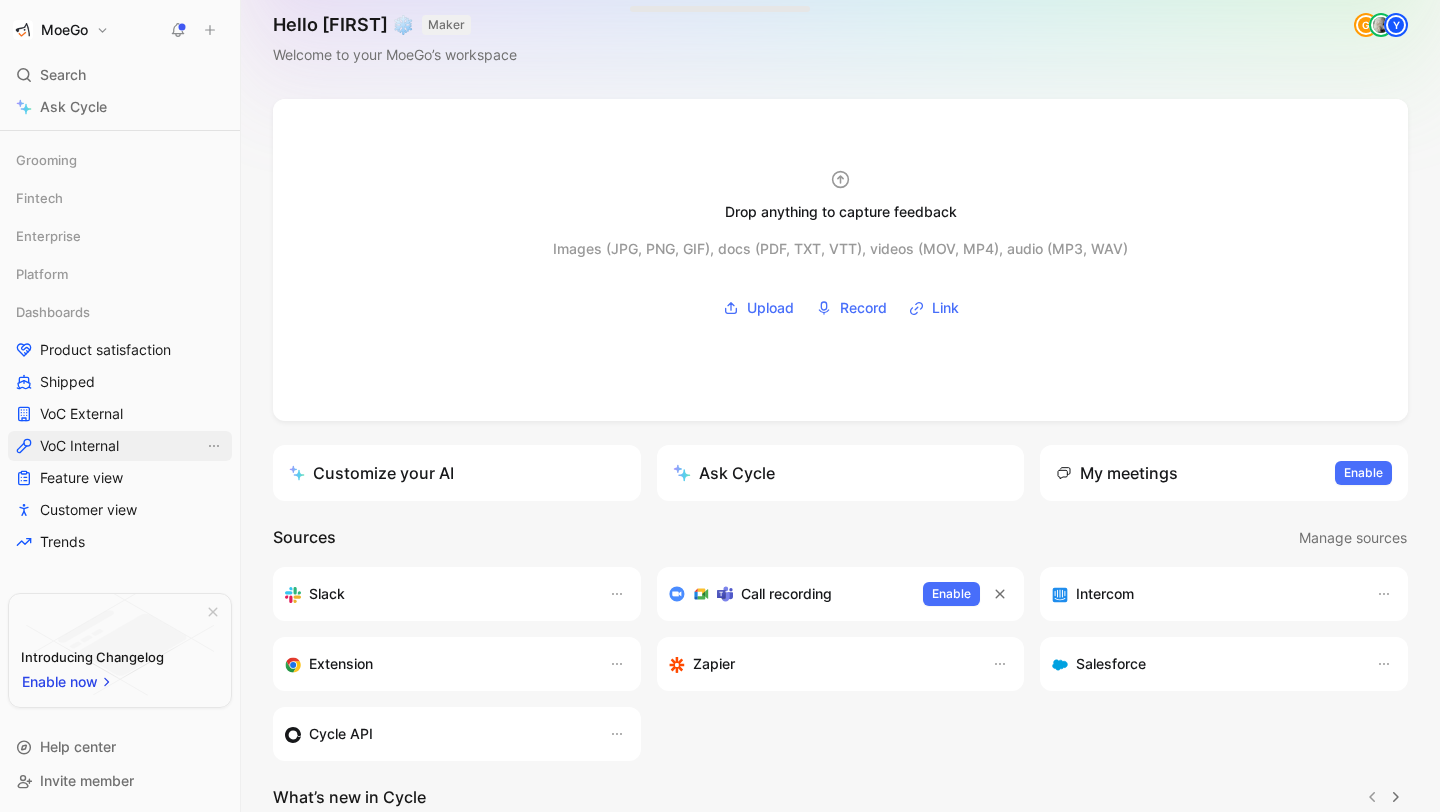 scroll, scrollTop: 0, scrollLeft: 0, axis: both 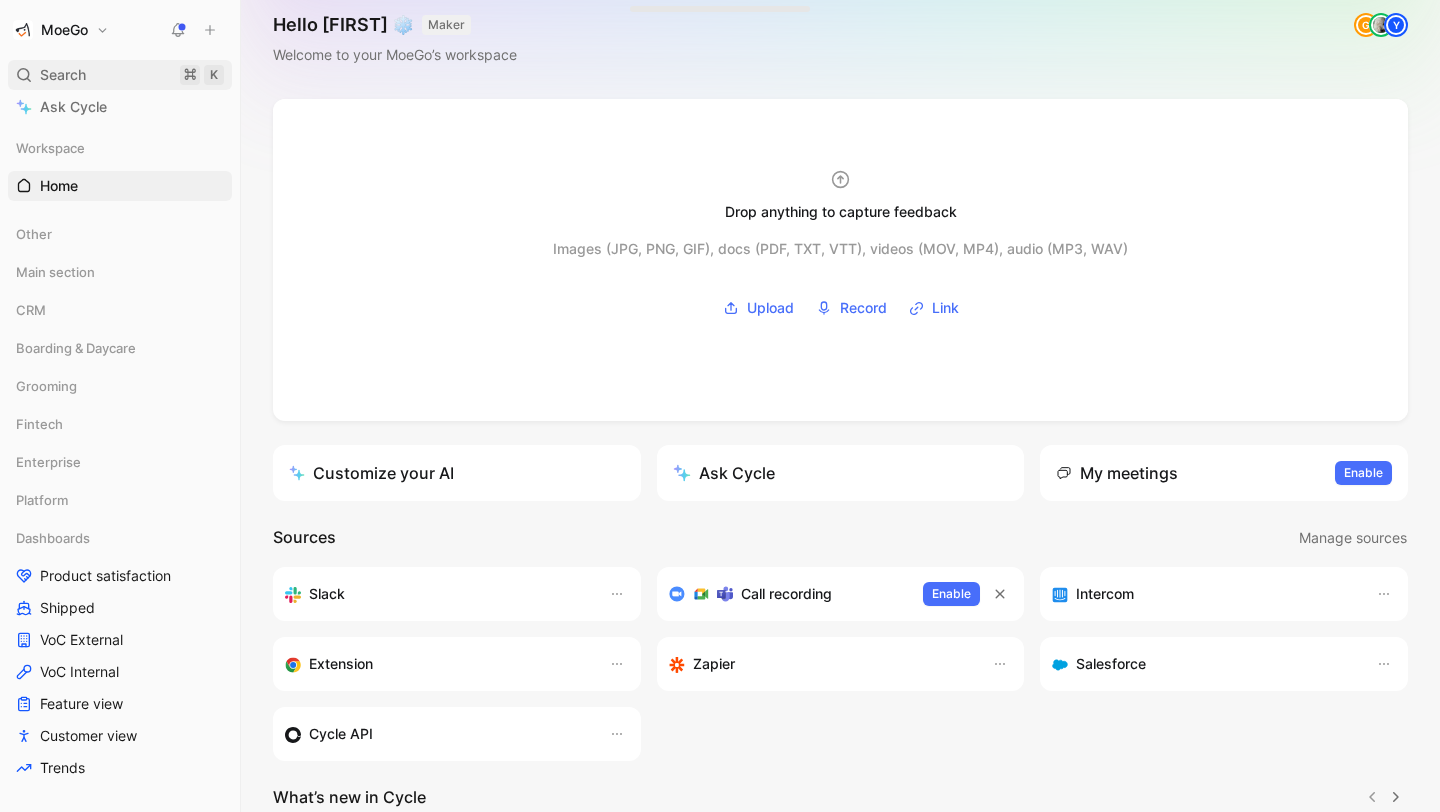 click on "Search" at bounding box center [63, 75] 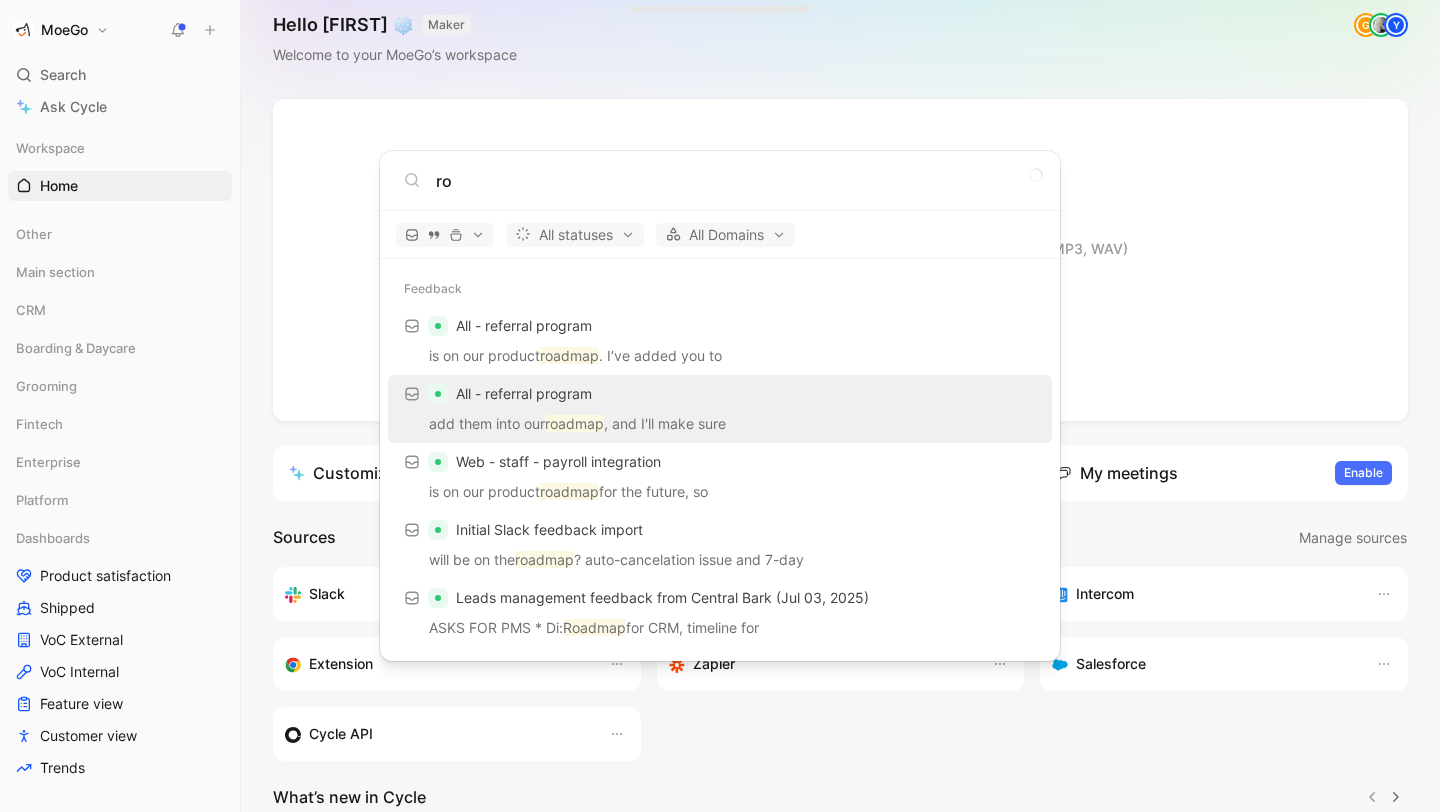 type on "r" 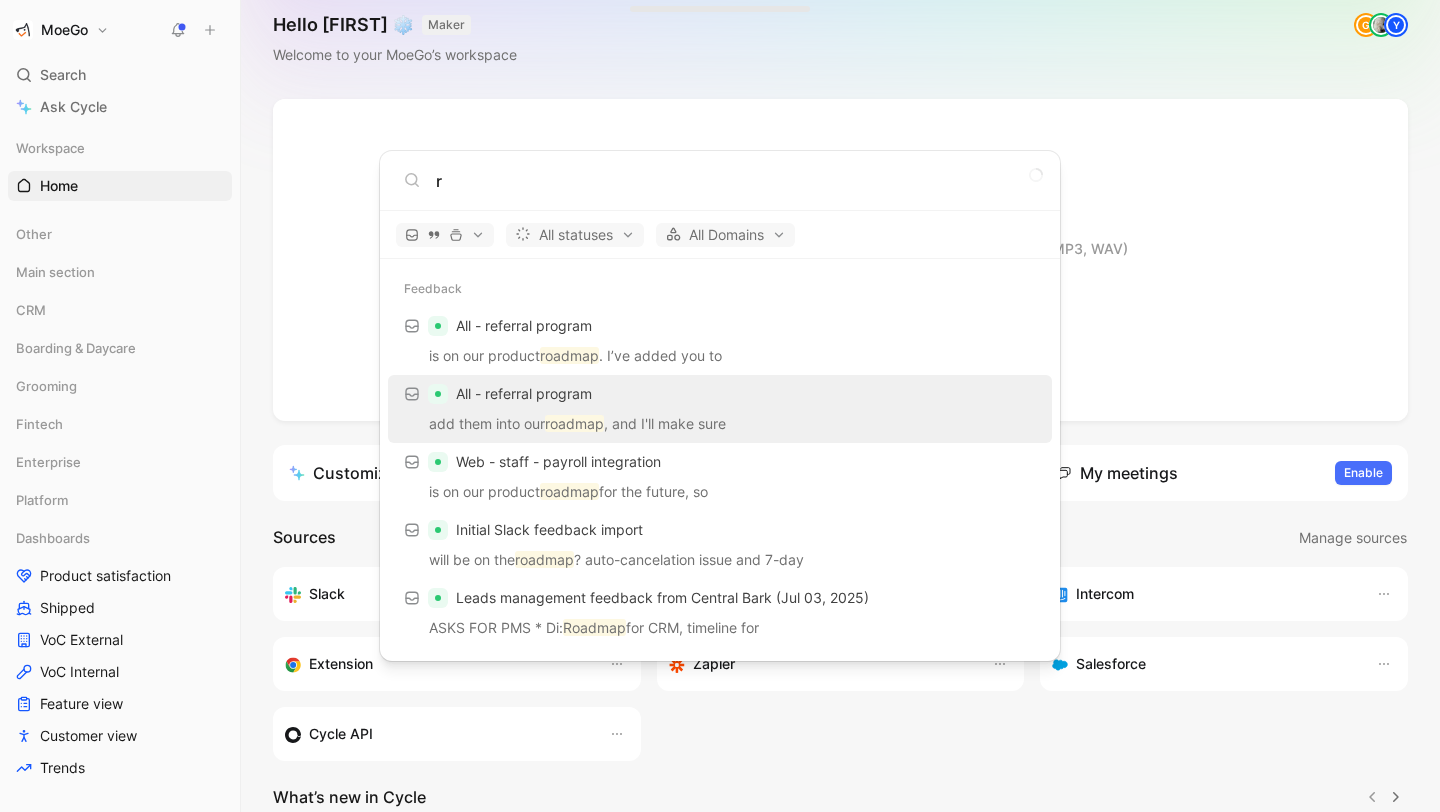 type 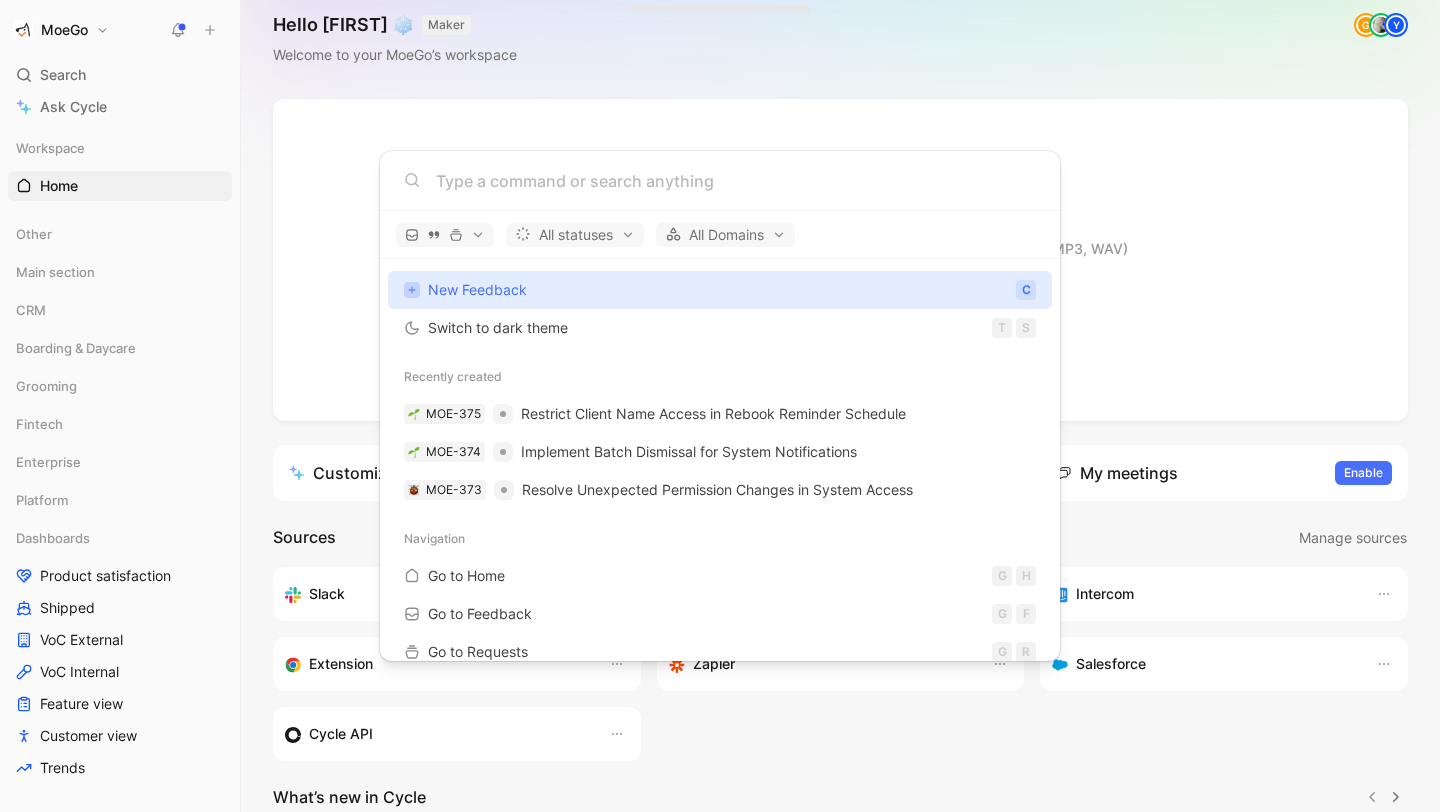 click on "MoeGo Search ⌘ K Ask Cycle Workspace Home G then H Other Main section CRM Boarding & Daycare Grooming Fintech Enterprise Platform Dashboards Product satisfaction Shipped VoC External VoC Internal Feature view Customer view Trends
To pick up a draggable item, press the space bar.
While dragging, use the arrow keys to move the item.
Press space again to drop the item in its new position, or press escape to cancel.
Introducing Changelog Enable now Help center Invite member Hello [FIRST] ❄️ MAKER Welcome to your MoeGo’s workspace g Y Drop anything to capture feedback Images (JPG, PNG, GIF), docs (PDF, TXT, VTT), videos (MOV, MP4), audio (MP3, WAV) Upload Record Link Customize your AI Ask Cycle My meetings Enable to view your meetings Enable Sources Manage sources Slack Call recording Enable Intercom Extension Zapier Salesforce Cycle API What’s new in Cycle Introducing Drop island Learn more Your feedback on Autopilot Learn more Introducing Call recording Learn more Learn more" at bounding box center [720, 406] 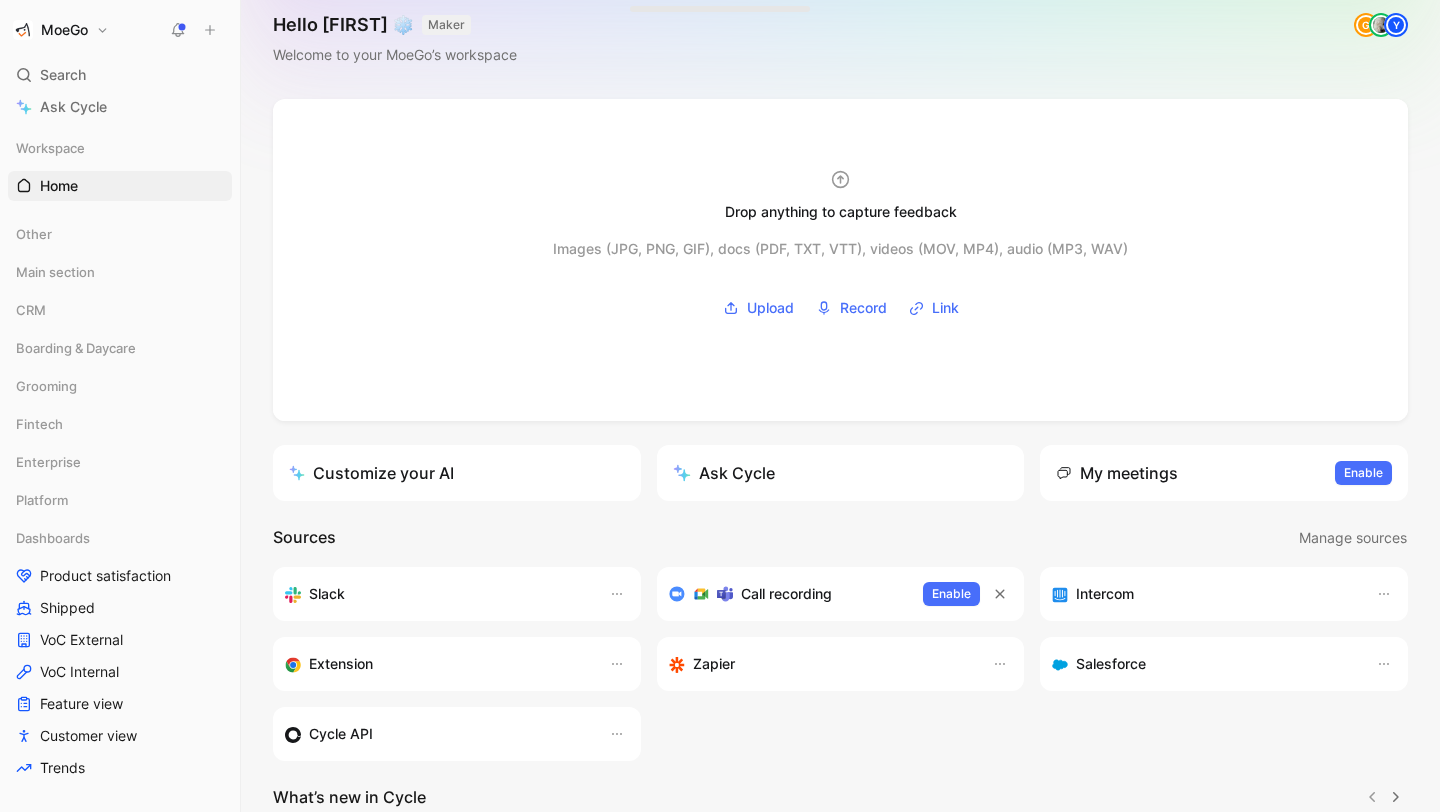 click 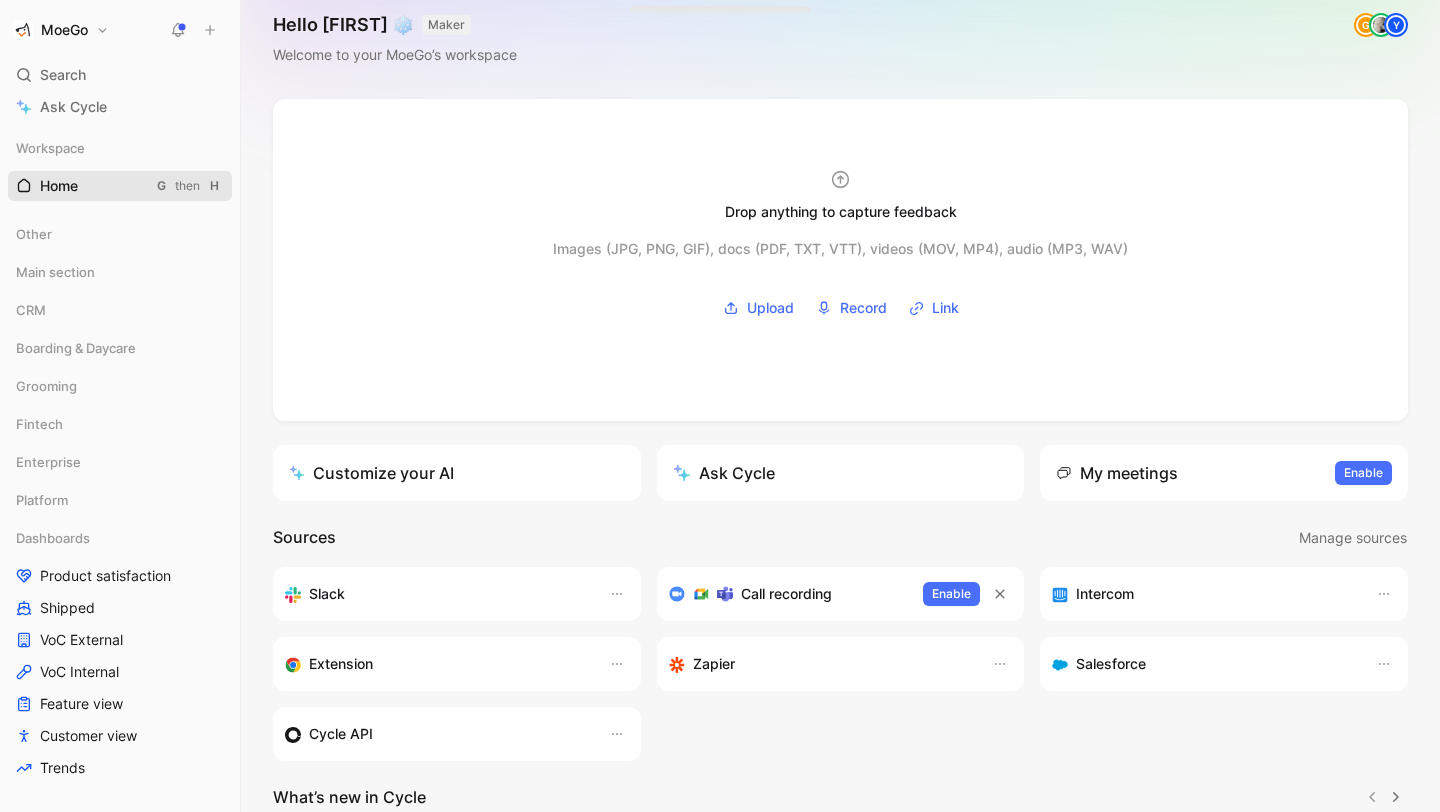 click on "Home G then H" at bounding box center (120, 186) 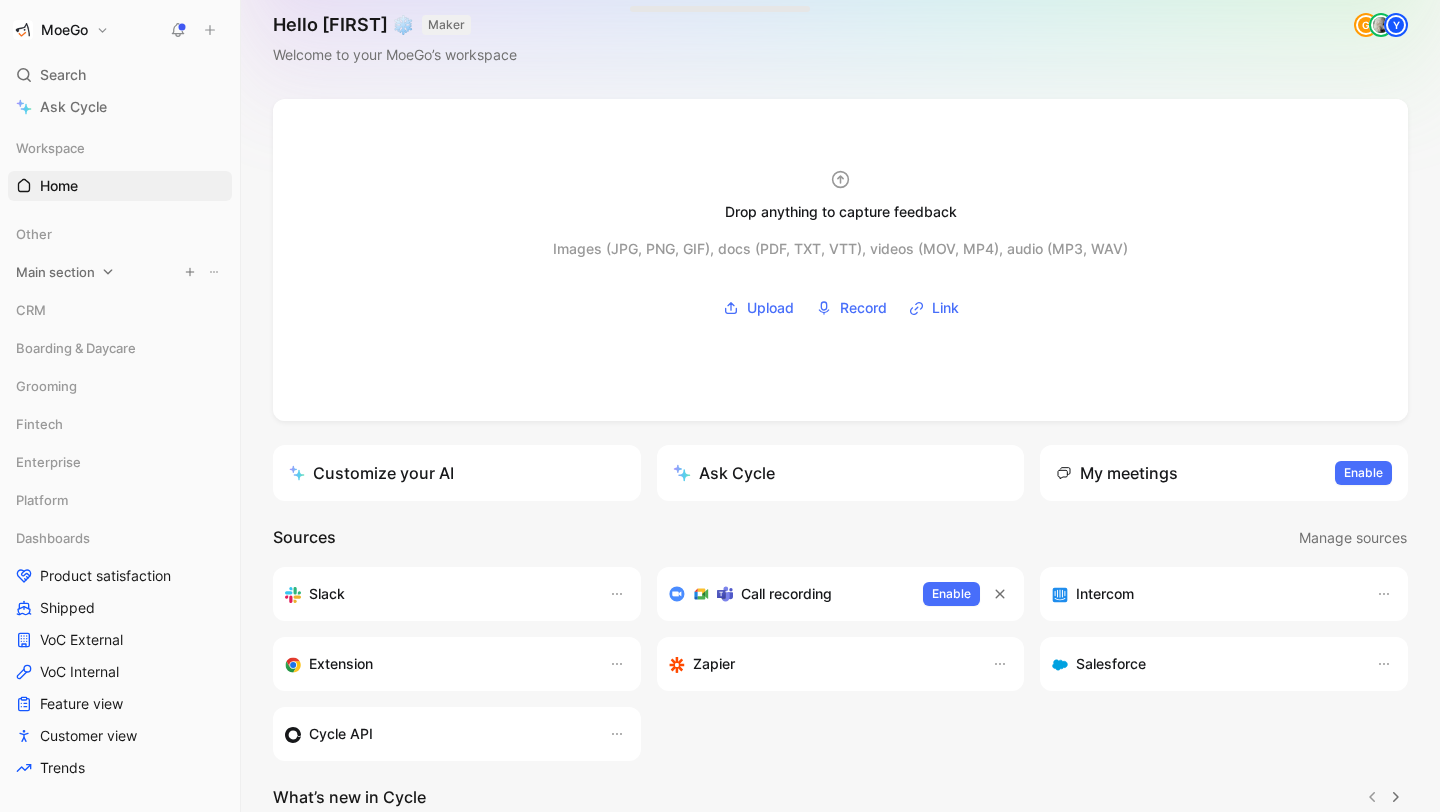 click 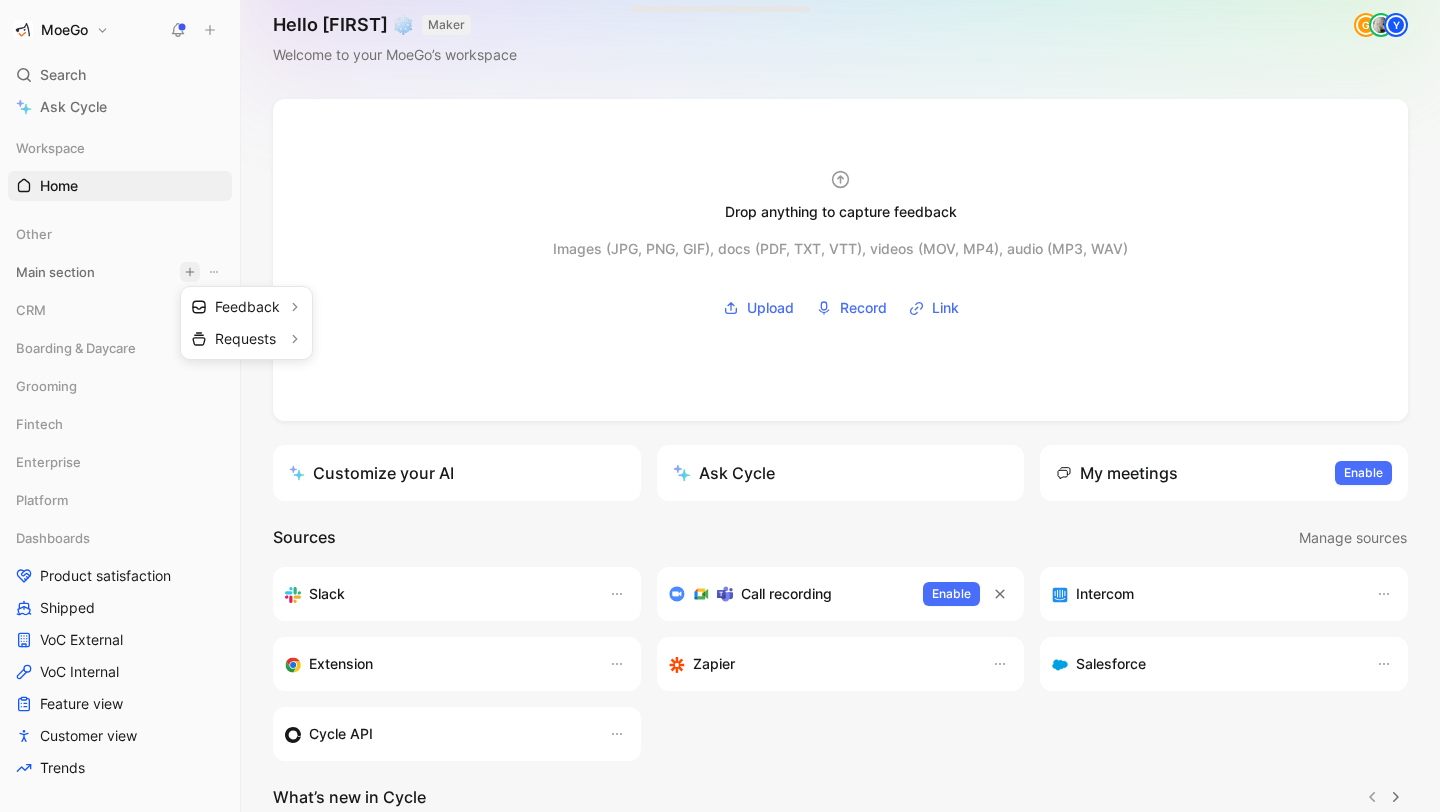 click at bounding box center (720, 406) 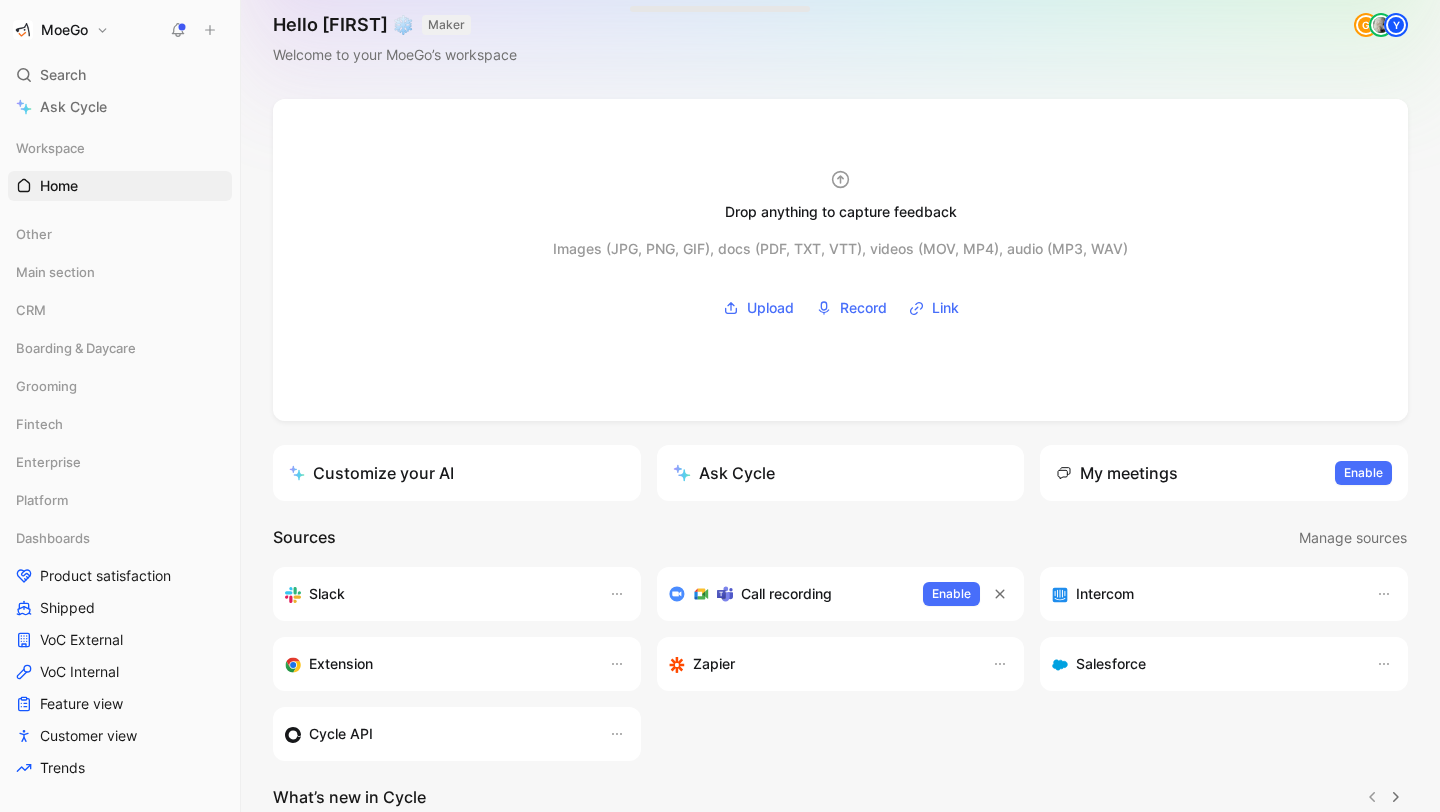 click at bounding box center (210, 30) 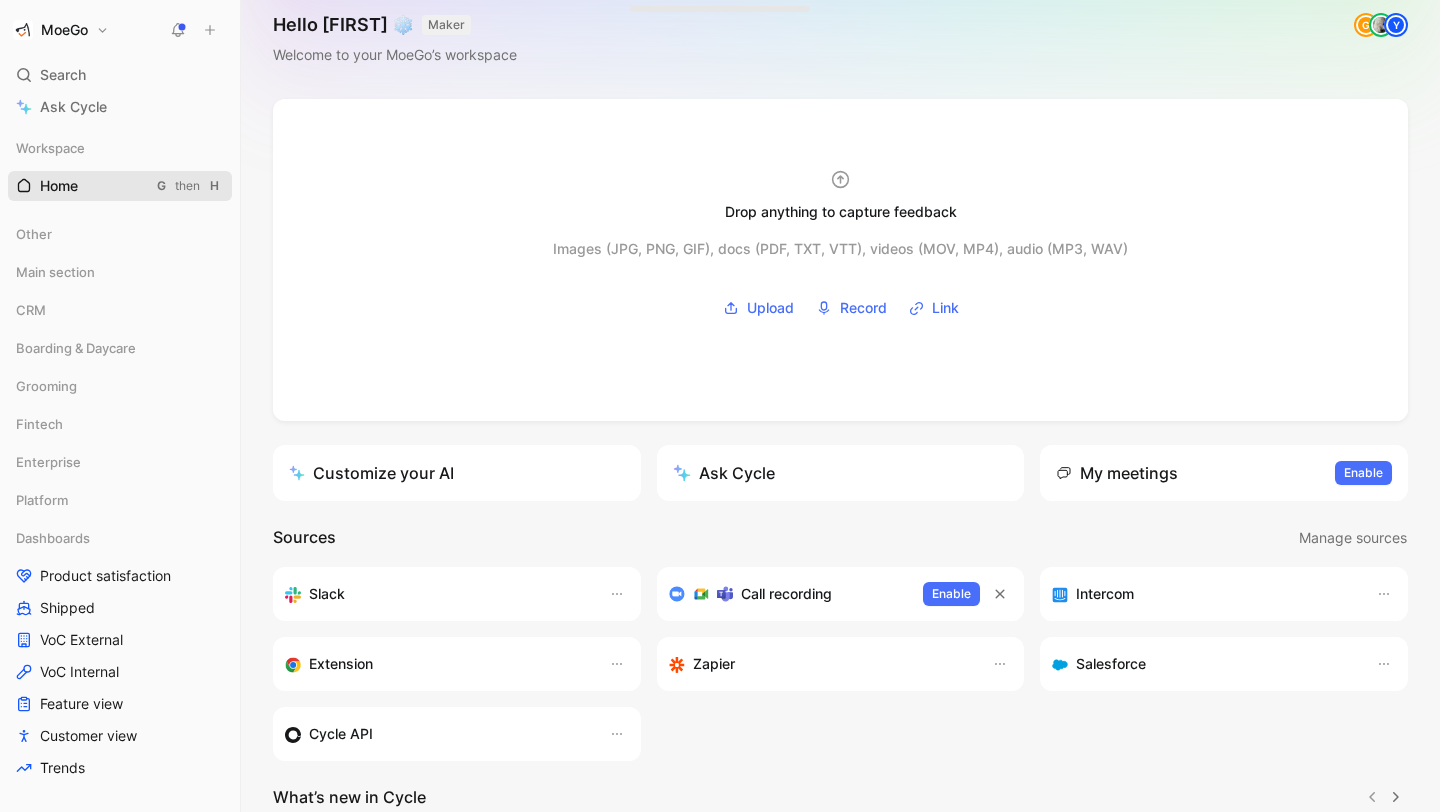 click on "Home G then H" at bounding box center (120, 186) 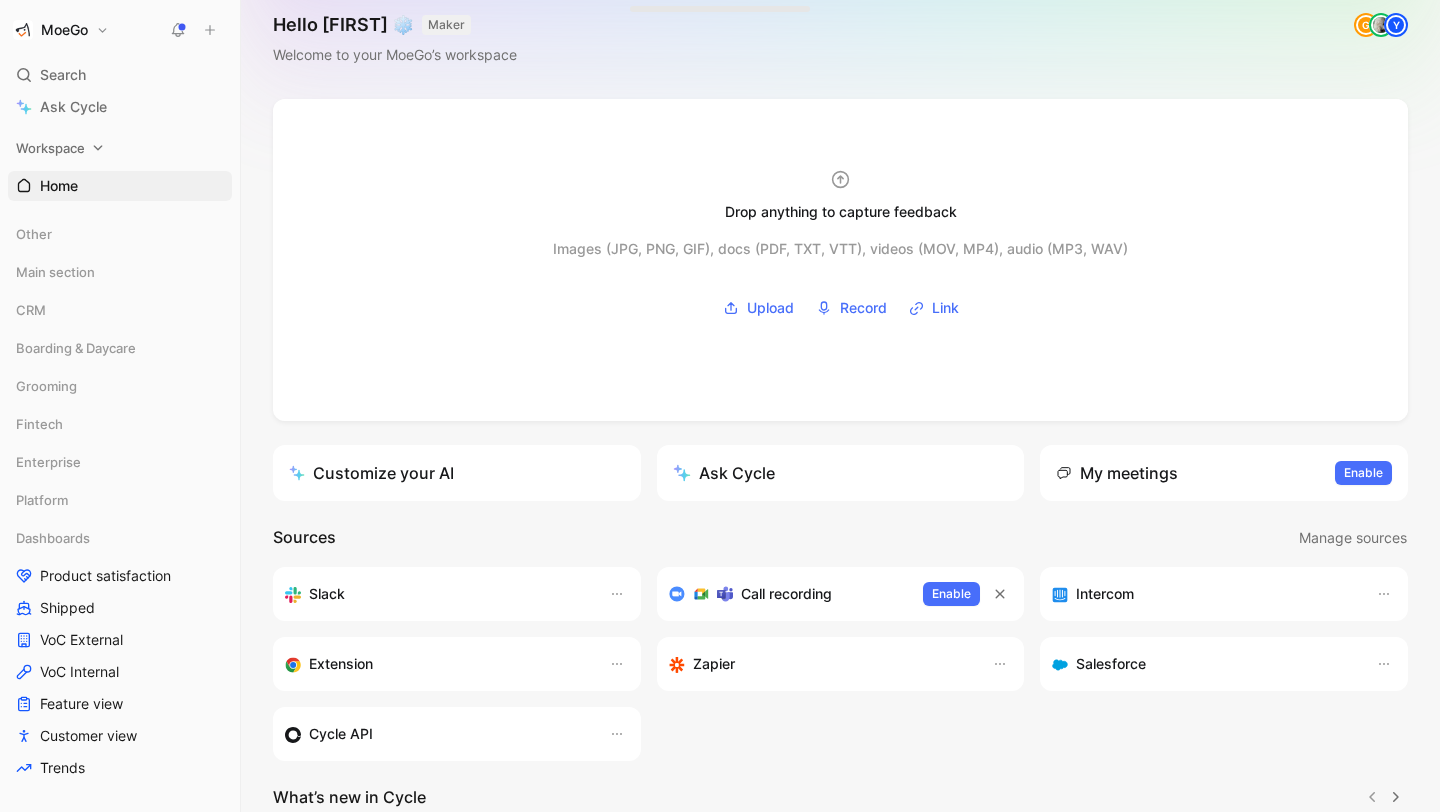 click 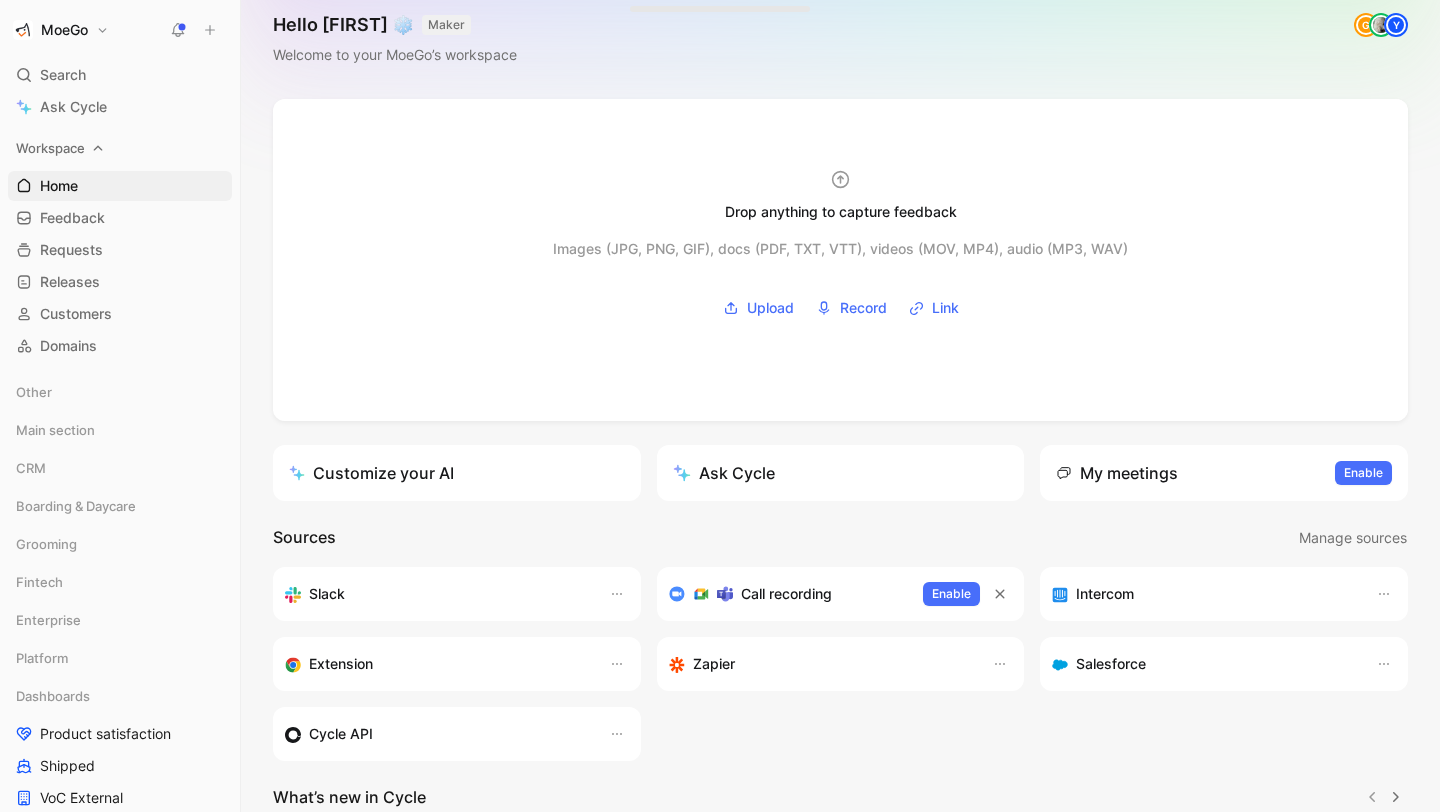 click 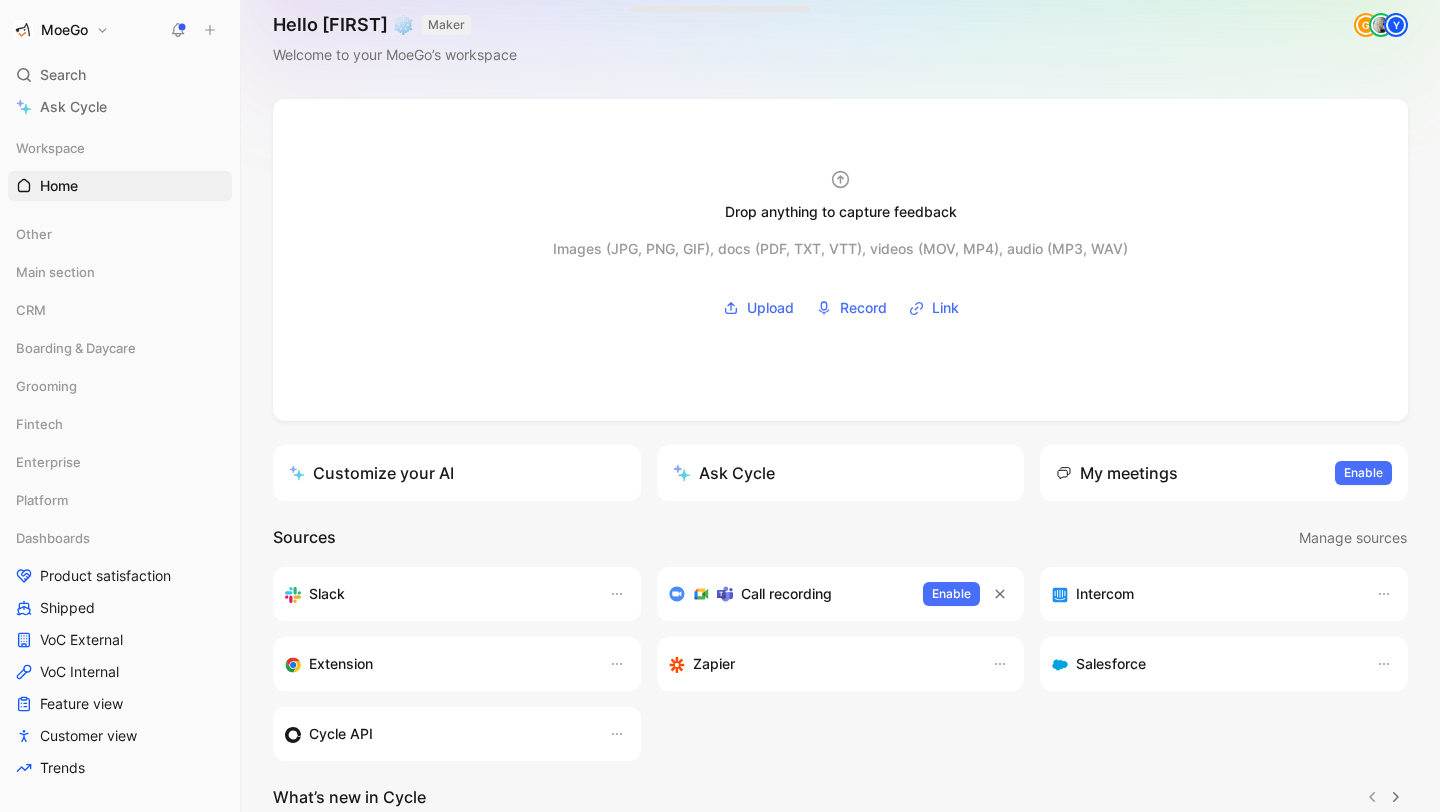 click 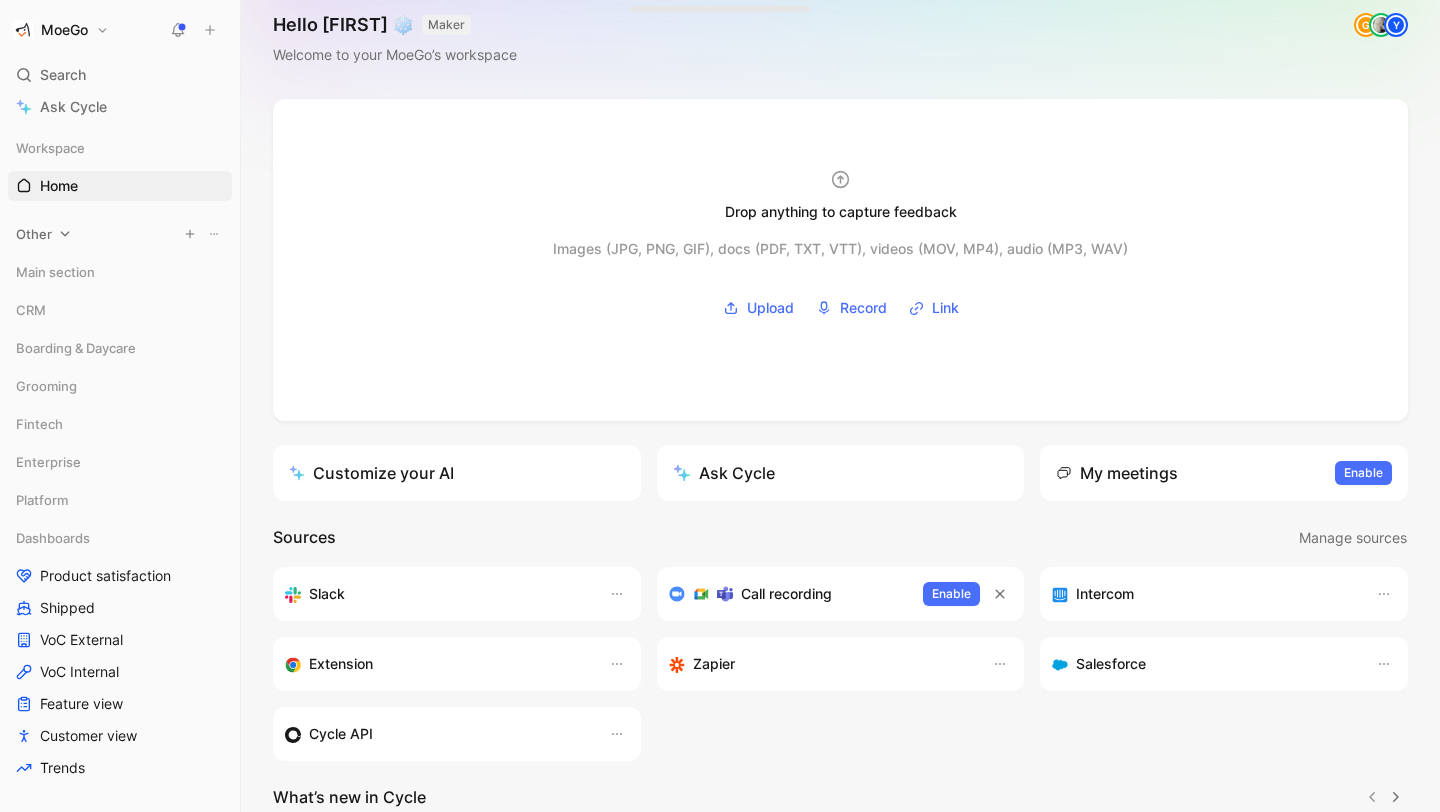 click 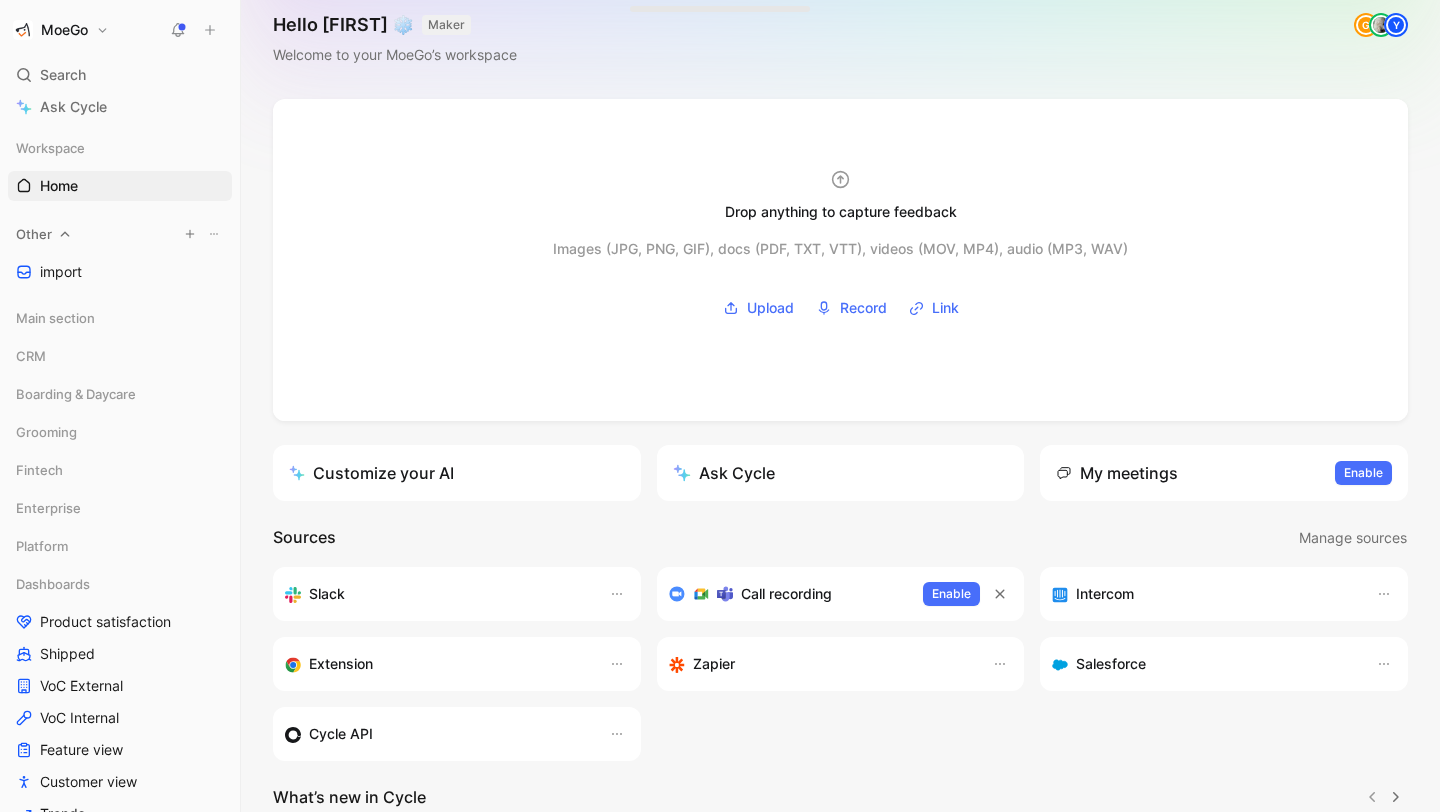 click 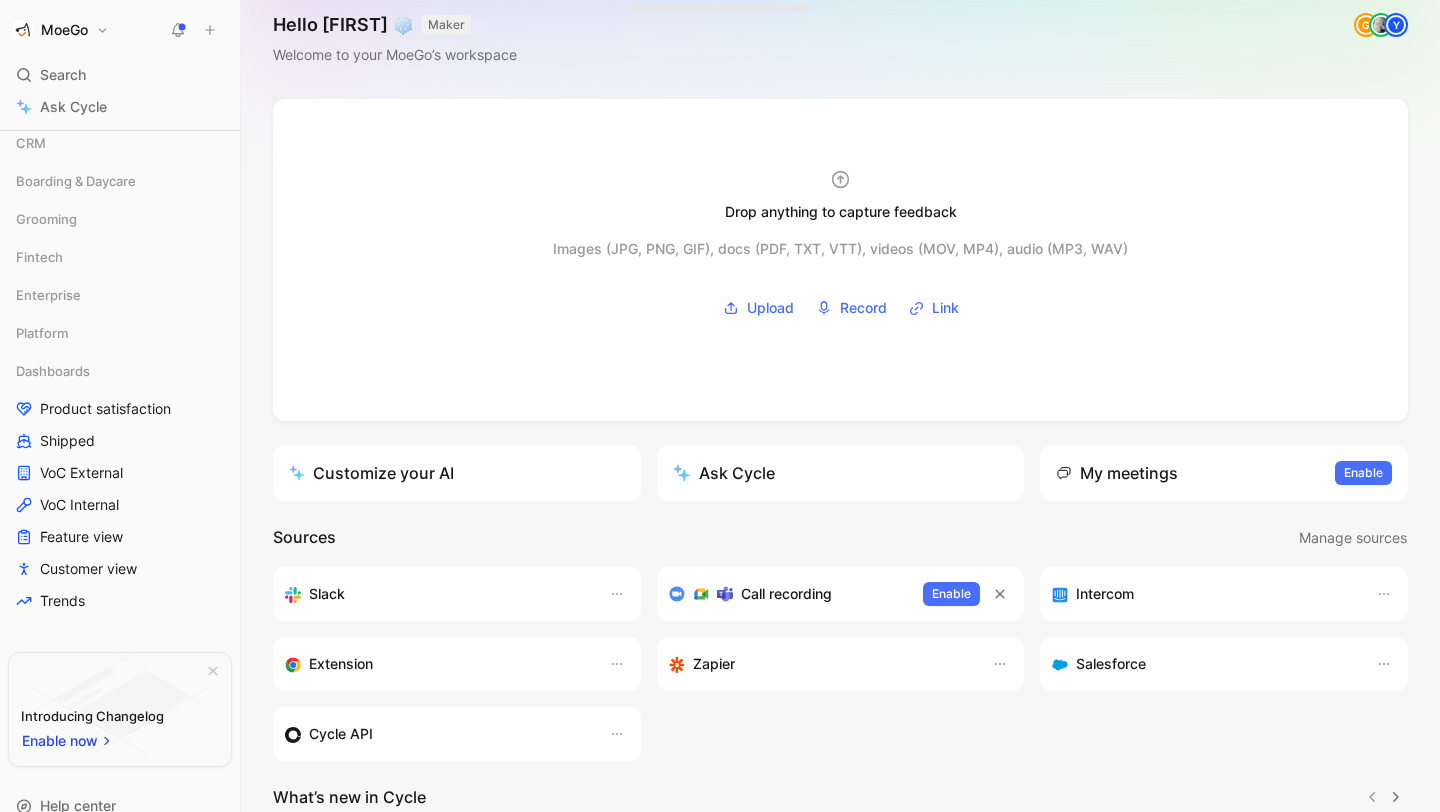 scroll, scrollTop: 169, scrollLeft: 0, axis: vertical 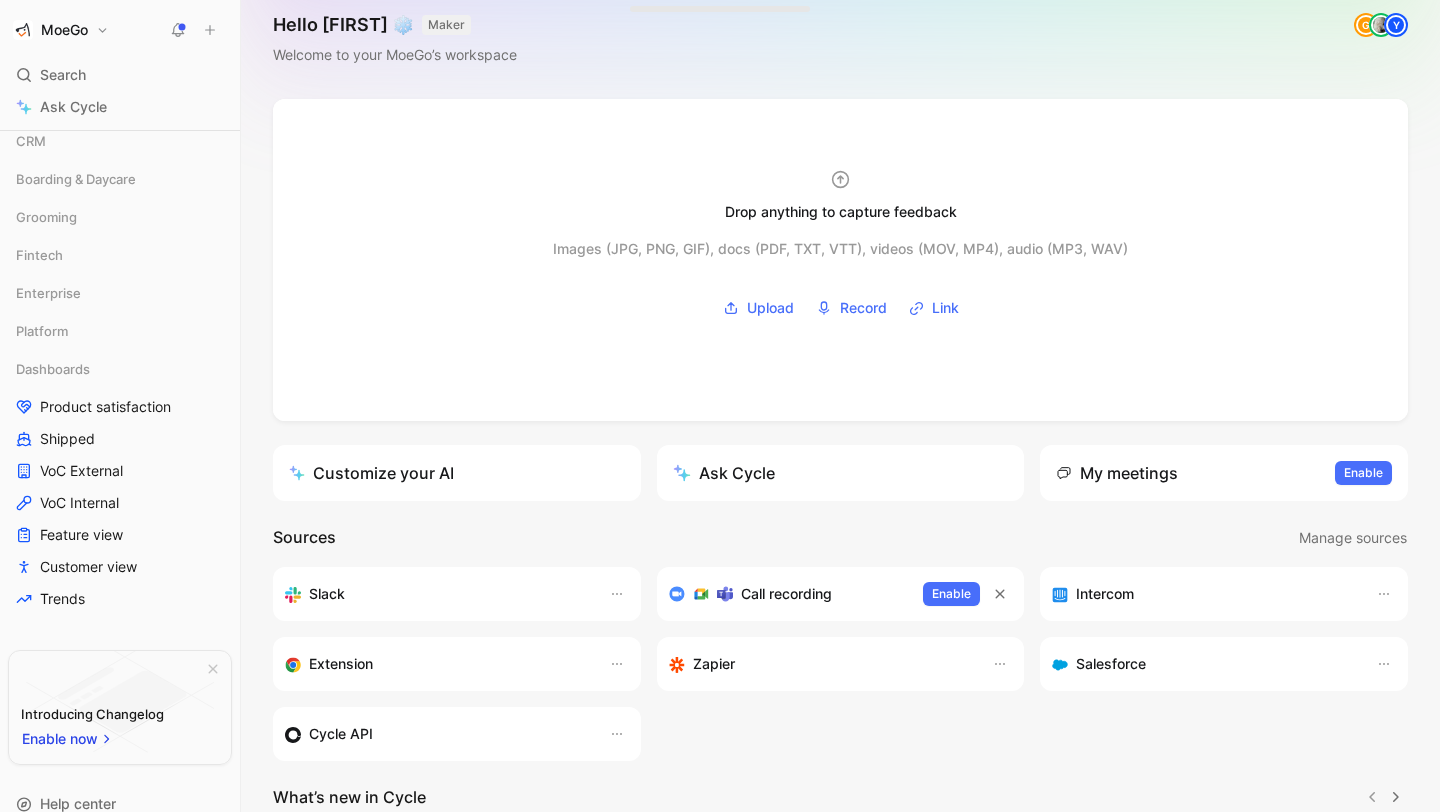 click on "Hello [FIRST] ❄️ MAKER Welcome to your MoeGo’s workspace g Y" at bounding box center (840, 40) 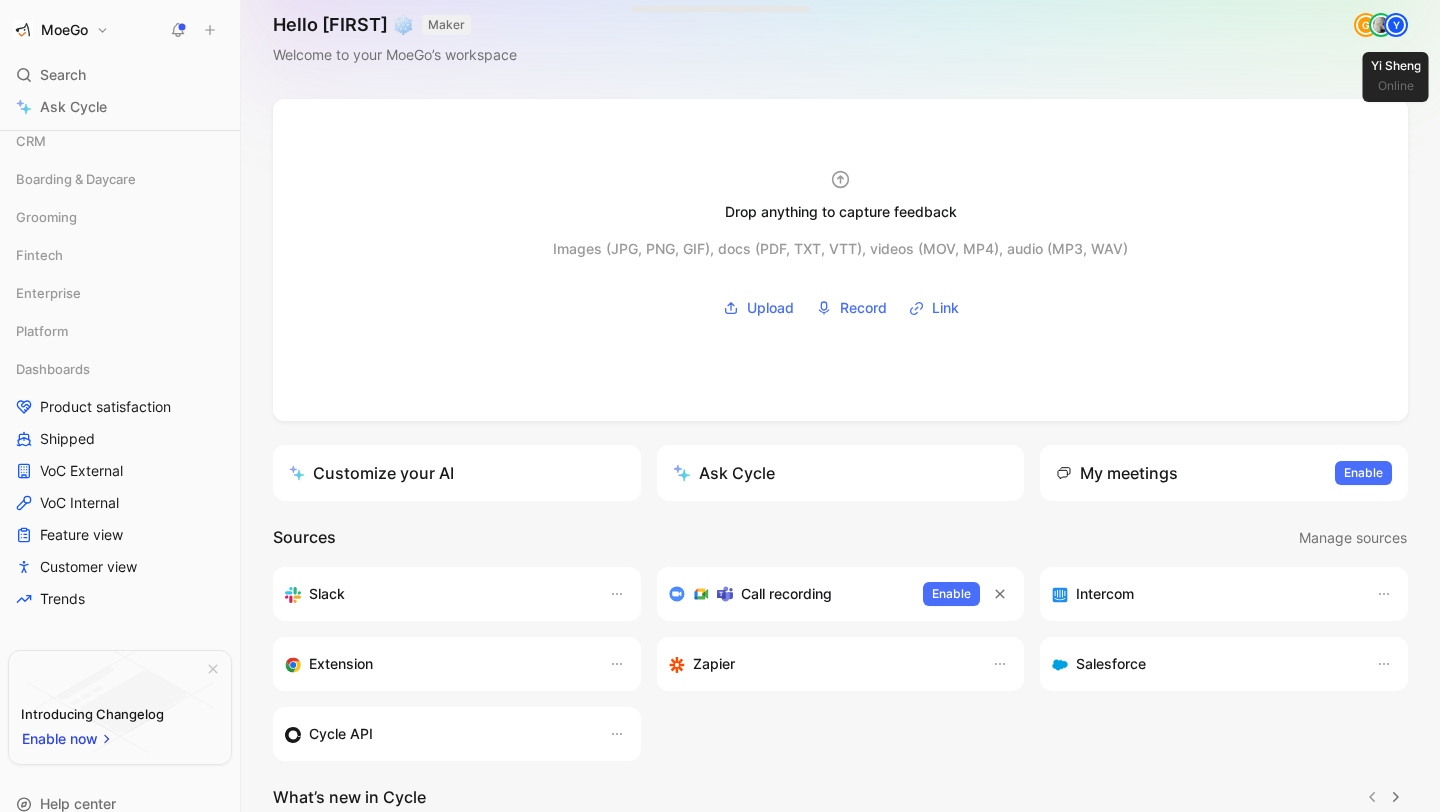 click on "Hello [FIRST] ❄️ MAKER Welcome to your MoeGo’s workspace g Y [FIRST] [LAST]" at bounding box center (840, 40) 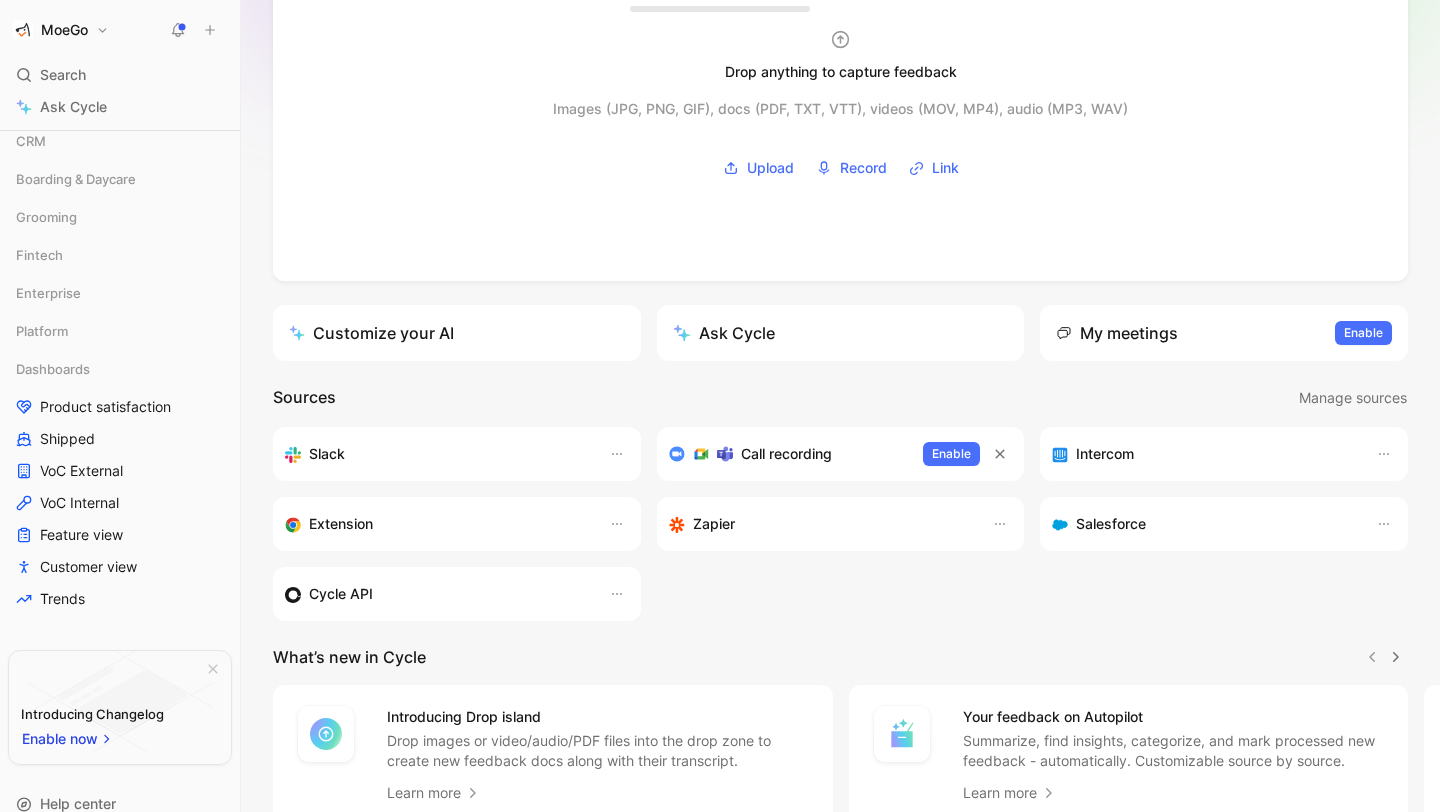 scroll, scrollTop: 300, scrollLeft: 0, axis: vertical 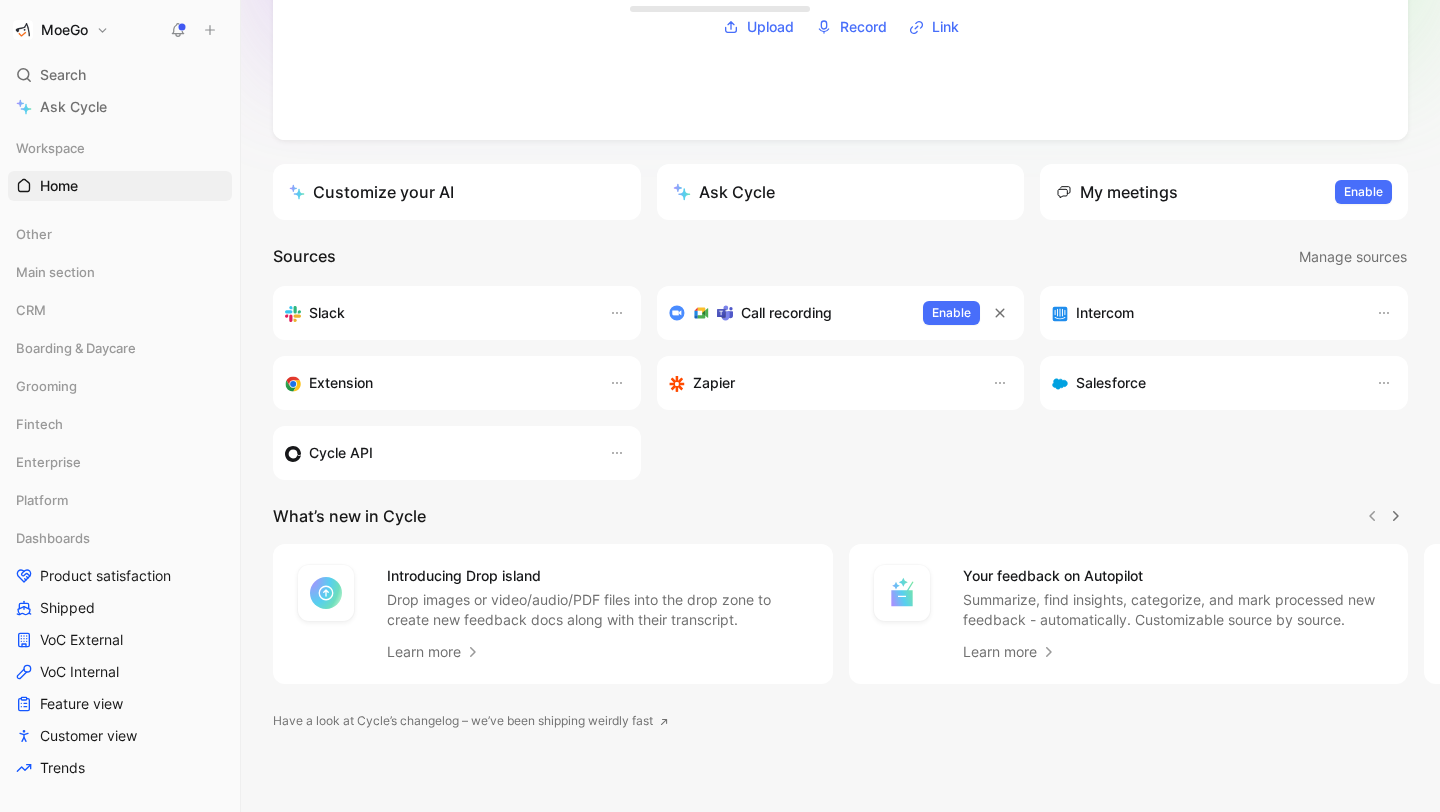click 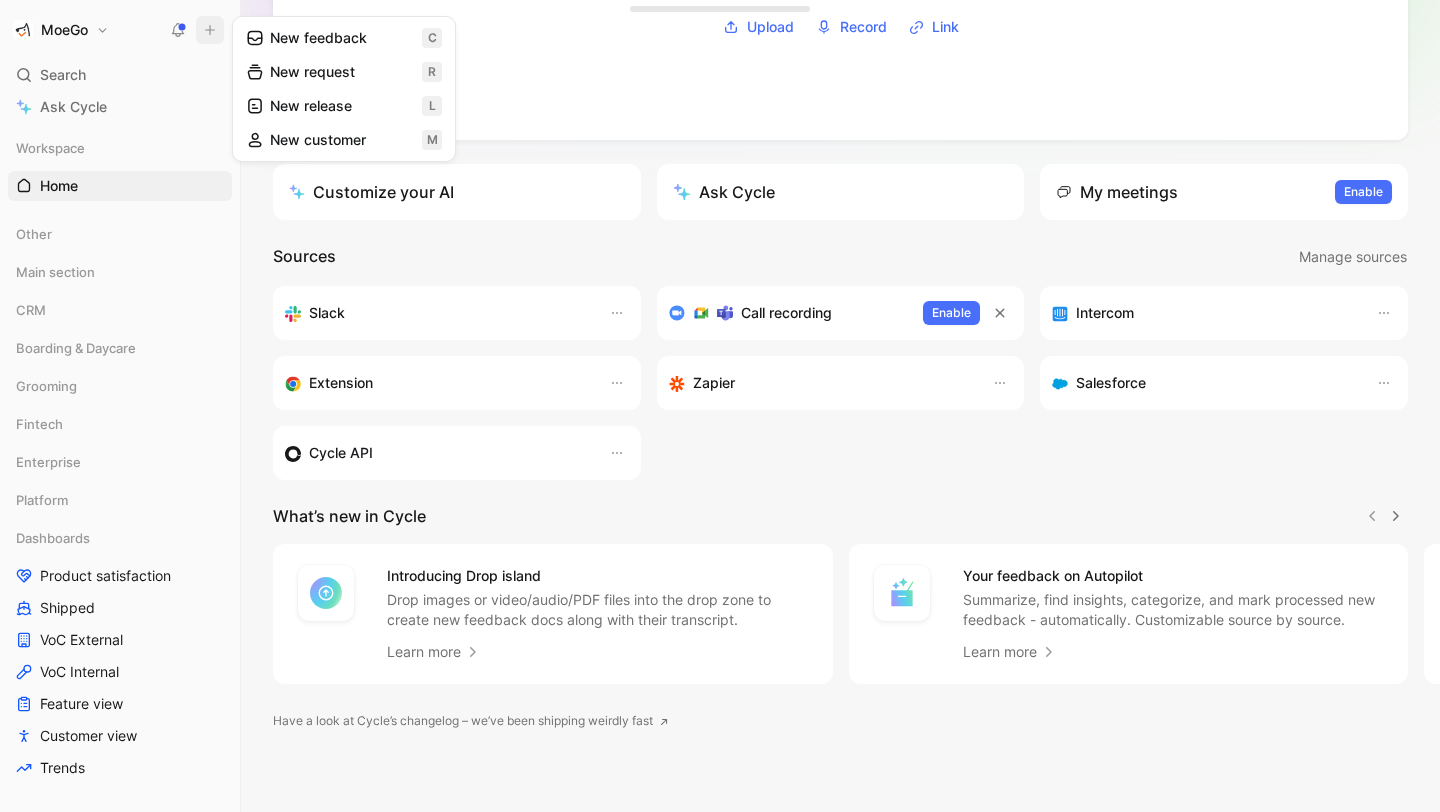 click on "New release l" at bounding box center (344, 106) 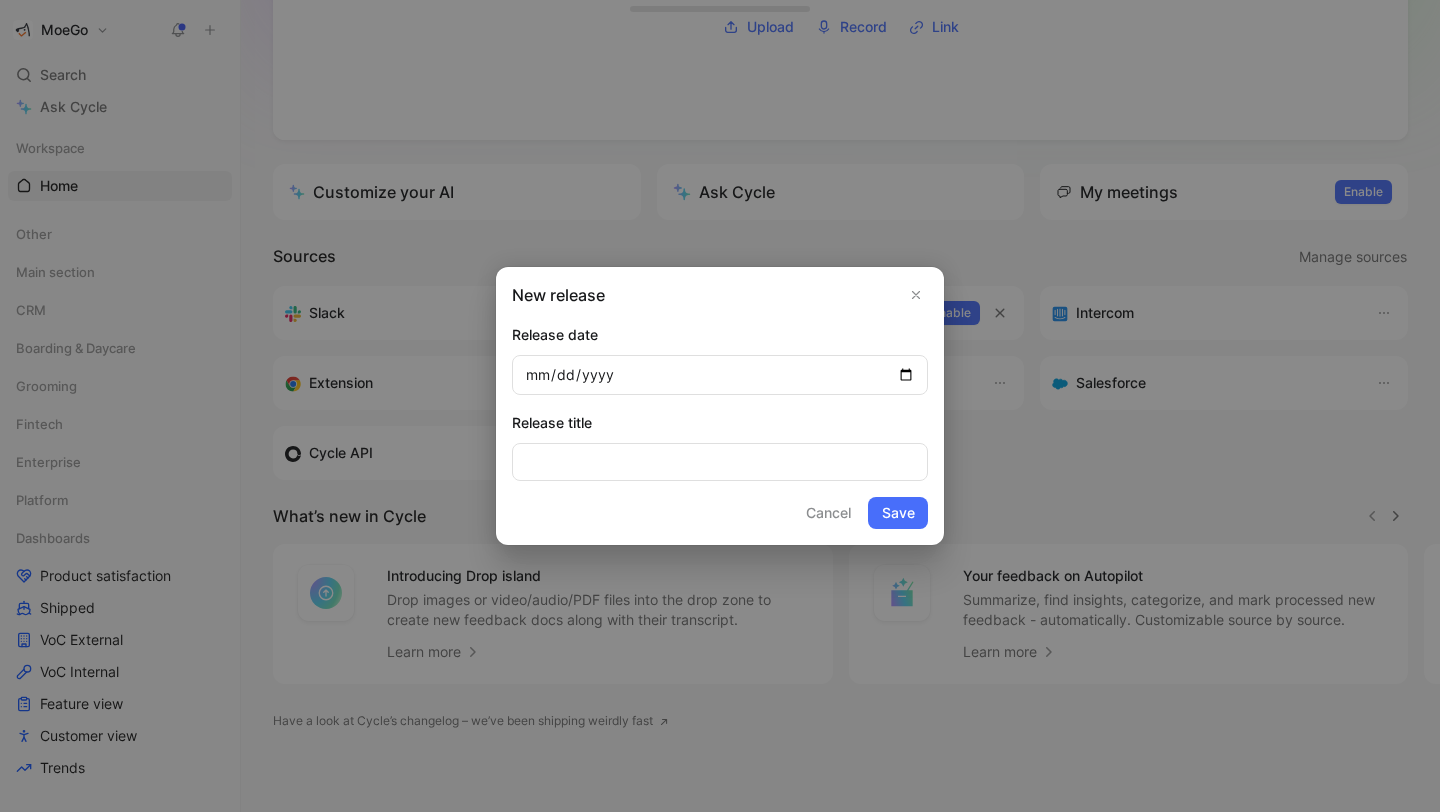 click on "Cancel" at bounding box center [828, 513] 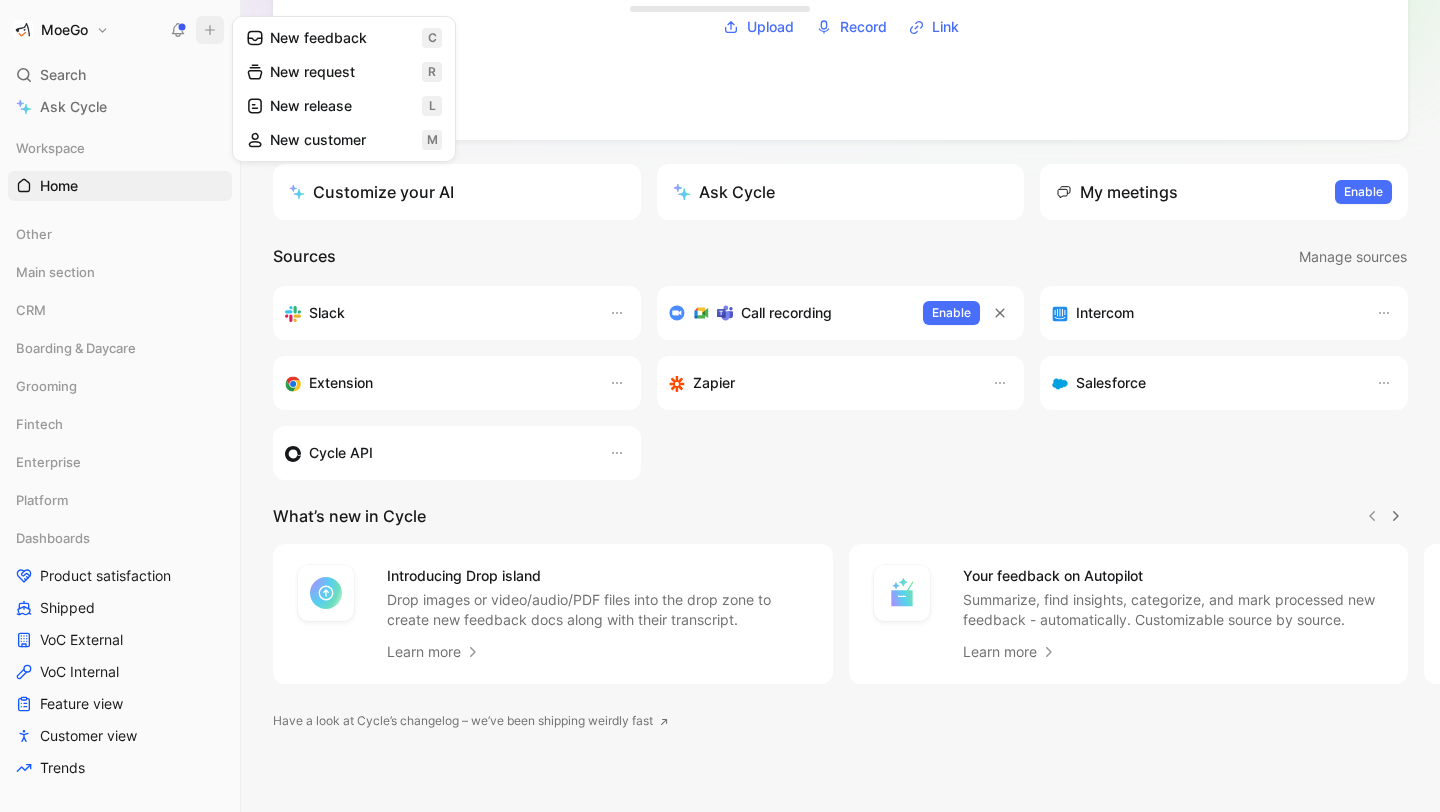 click on "New request r" at bounding box center [344, 72] 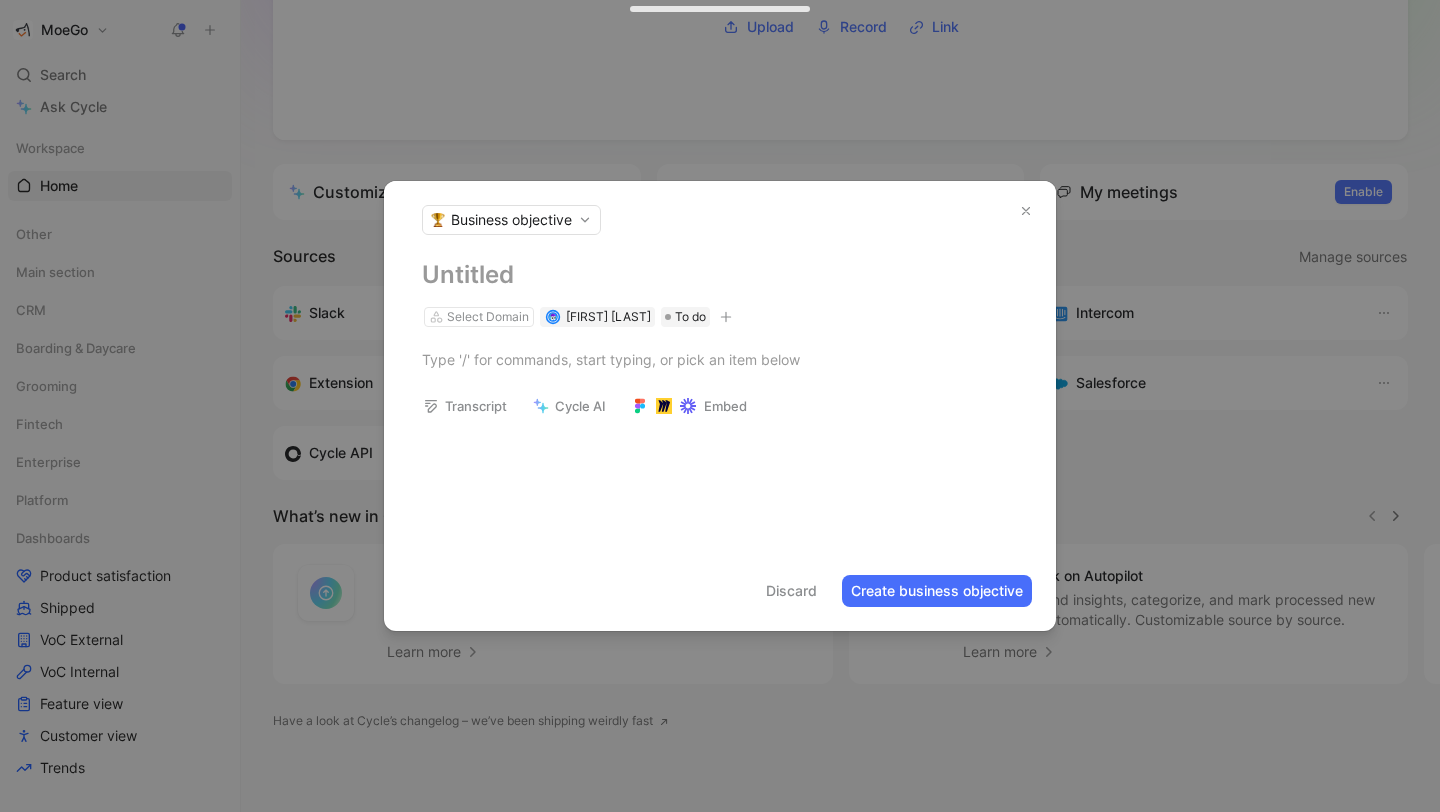 click 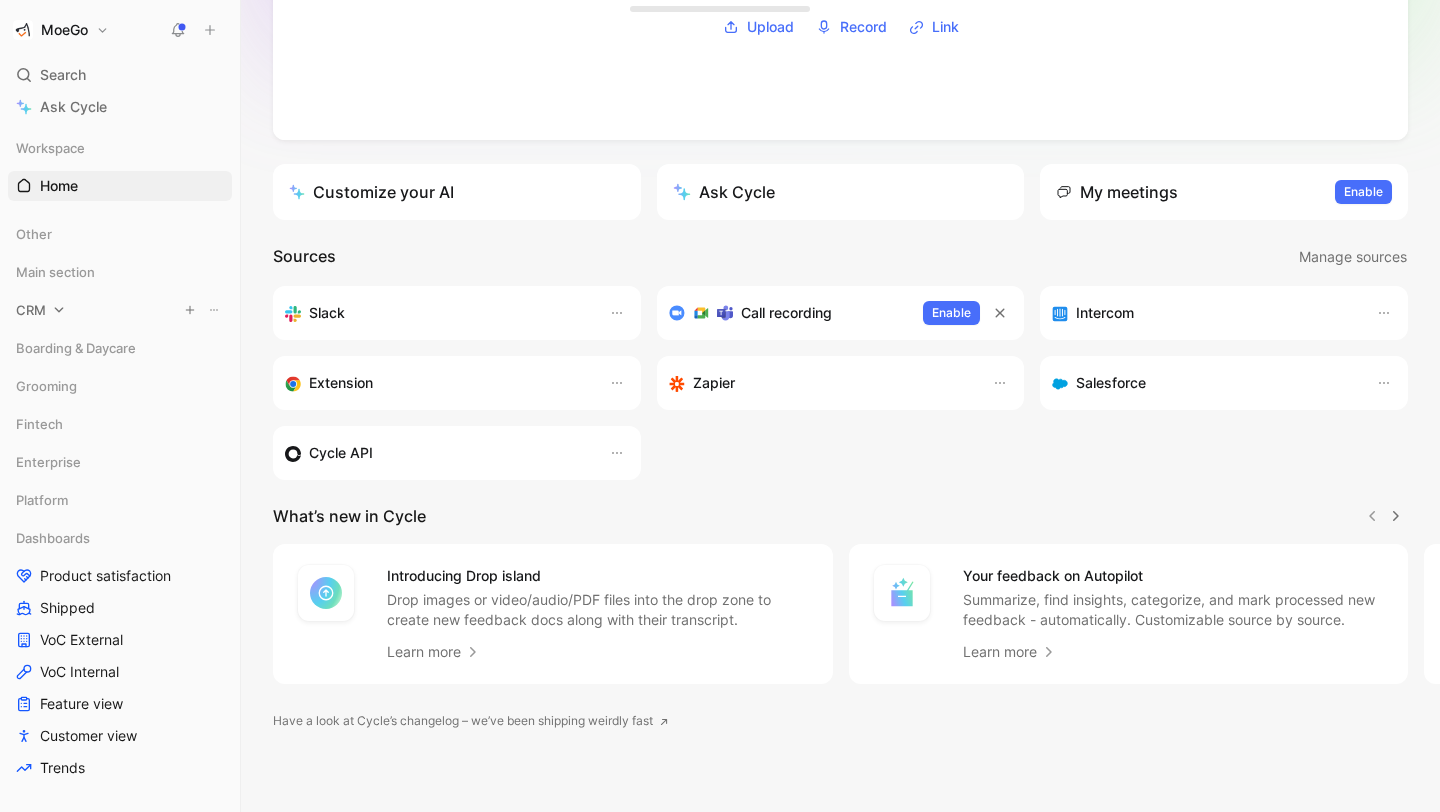 click on "CRM" at bounding box center [120, 310] 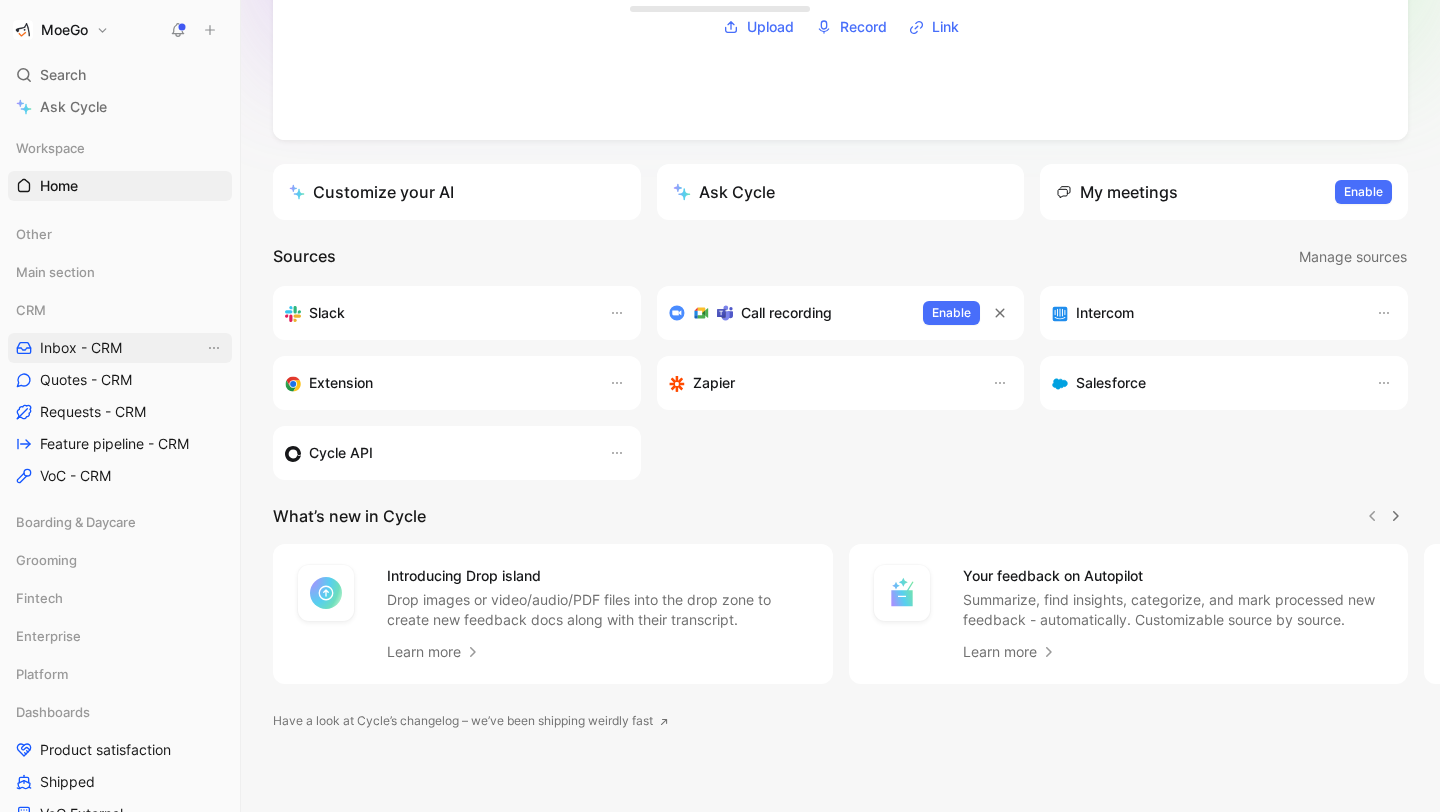 click on "Inbox - CRM" at bounding box center [81, 348] 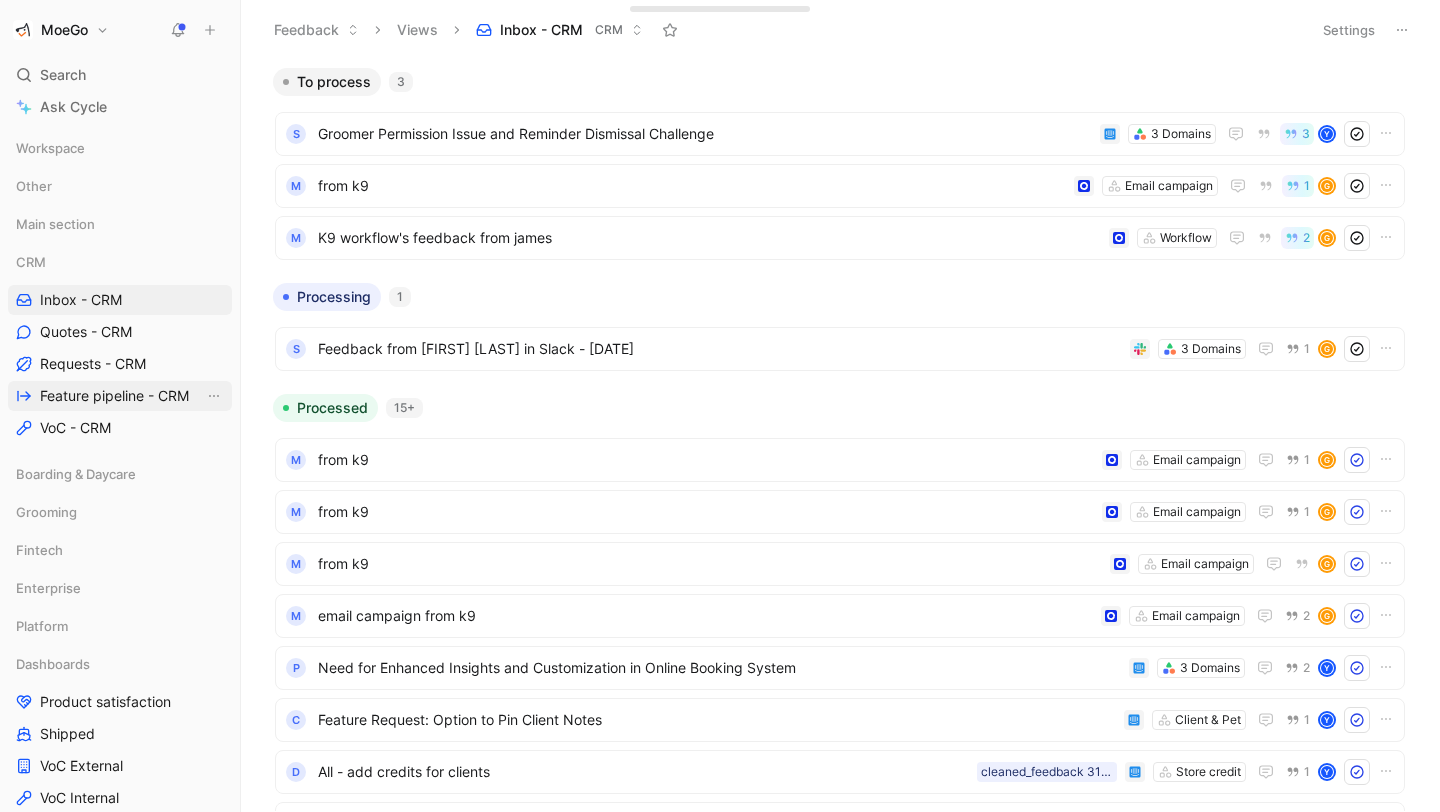 click on "Feature pipeline - CRM" at bounding box center (114, 396) 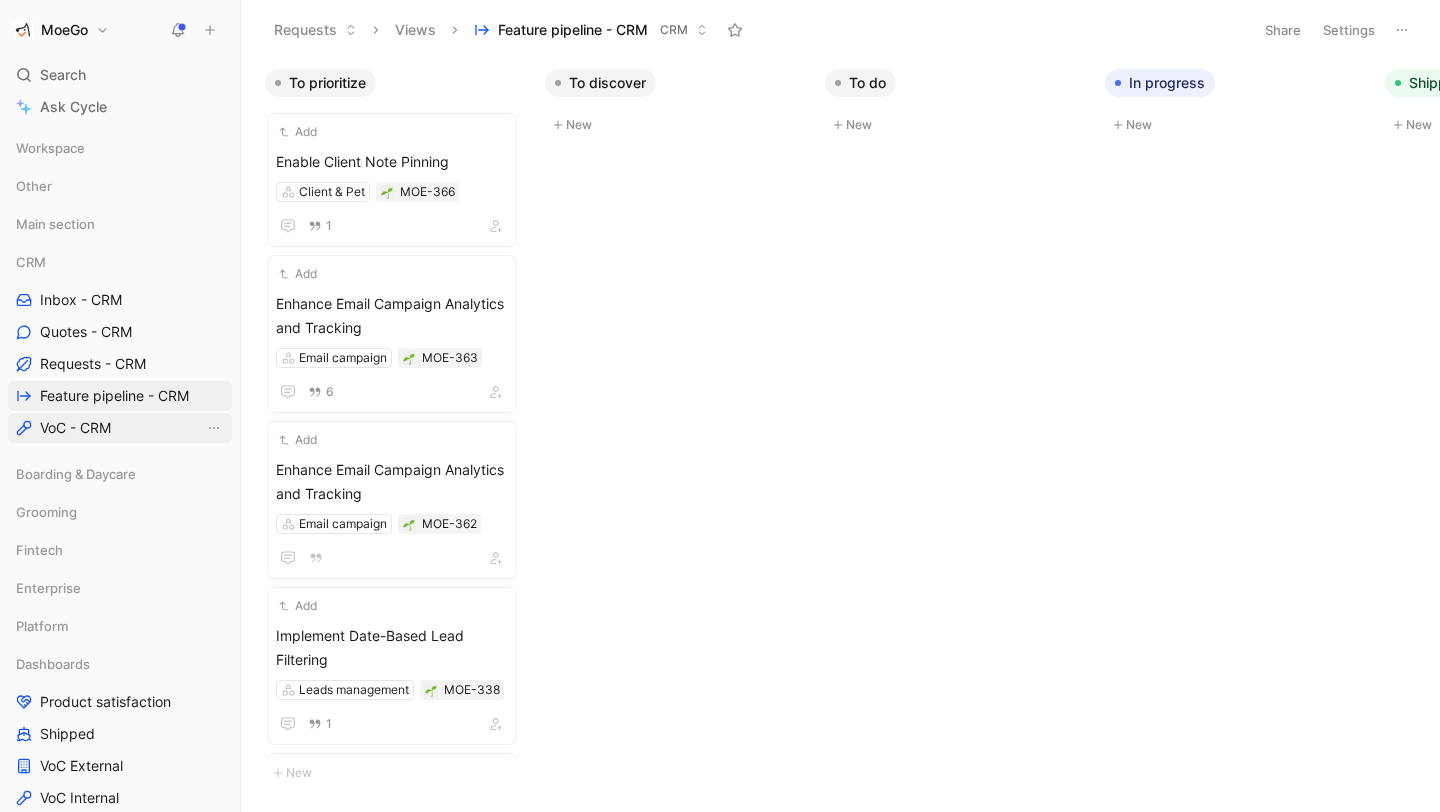click on "VoC - CRM" at bounding box center (120, 428) 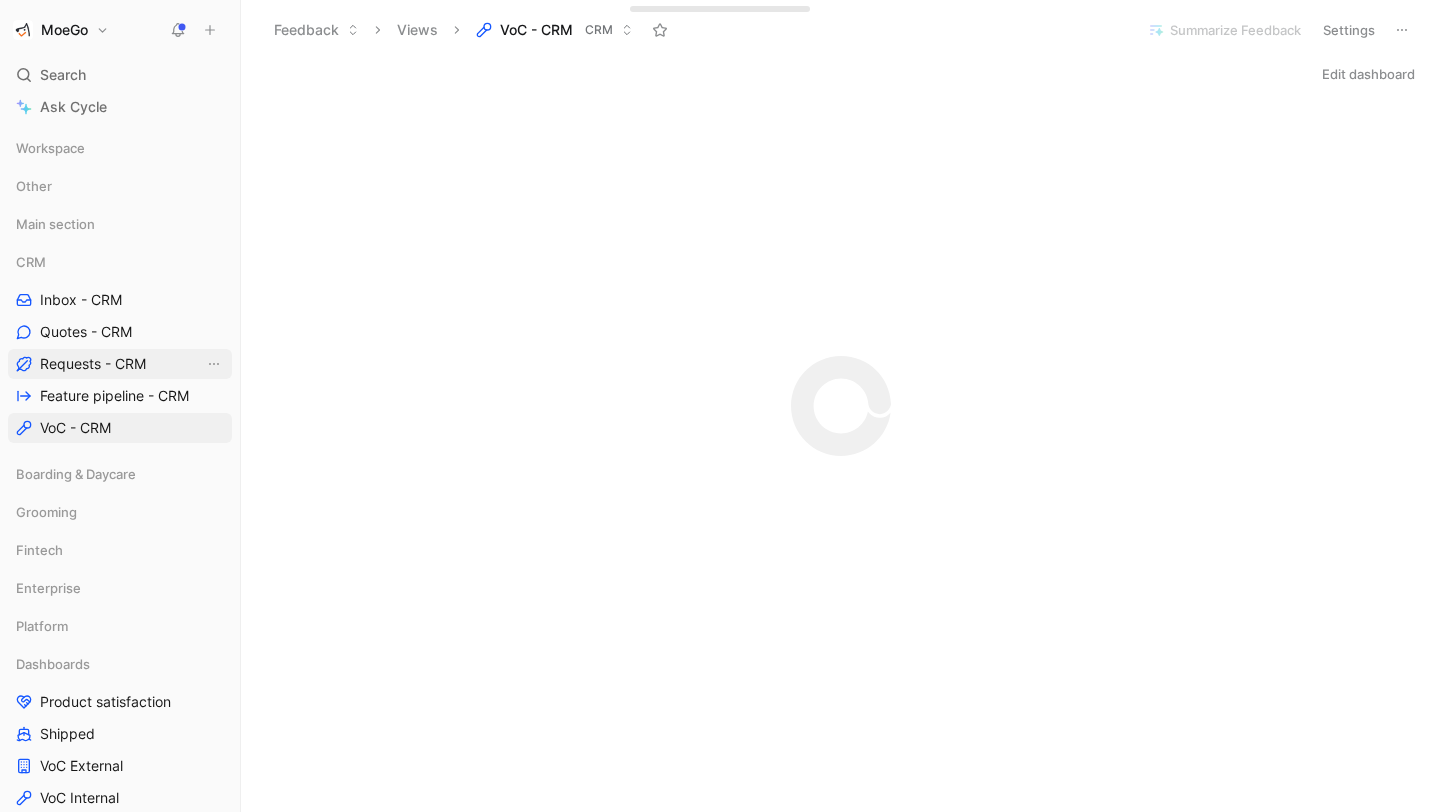 click on "Requests - CRM" at bounding box center (93, 364) 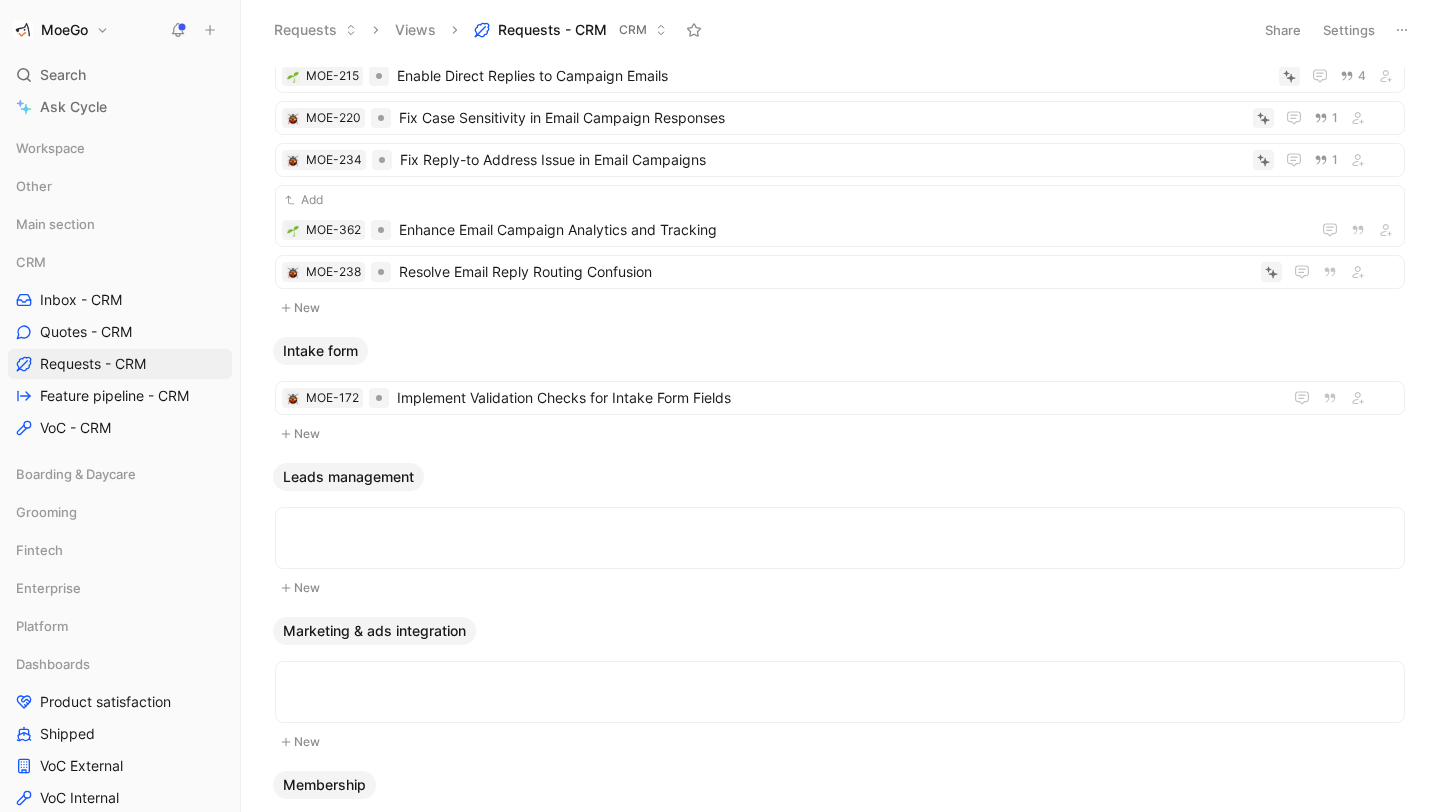 scroll, scrollTop: 0, scrollLeft: 0, axis: both 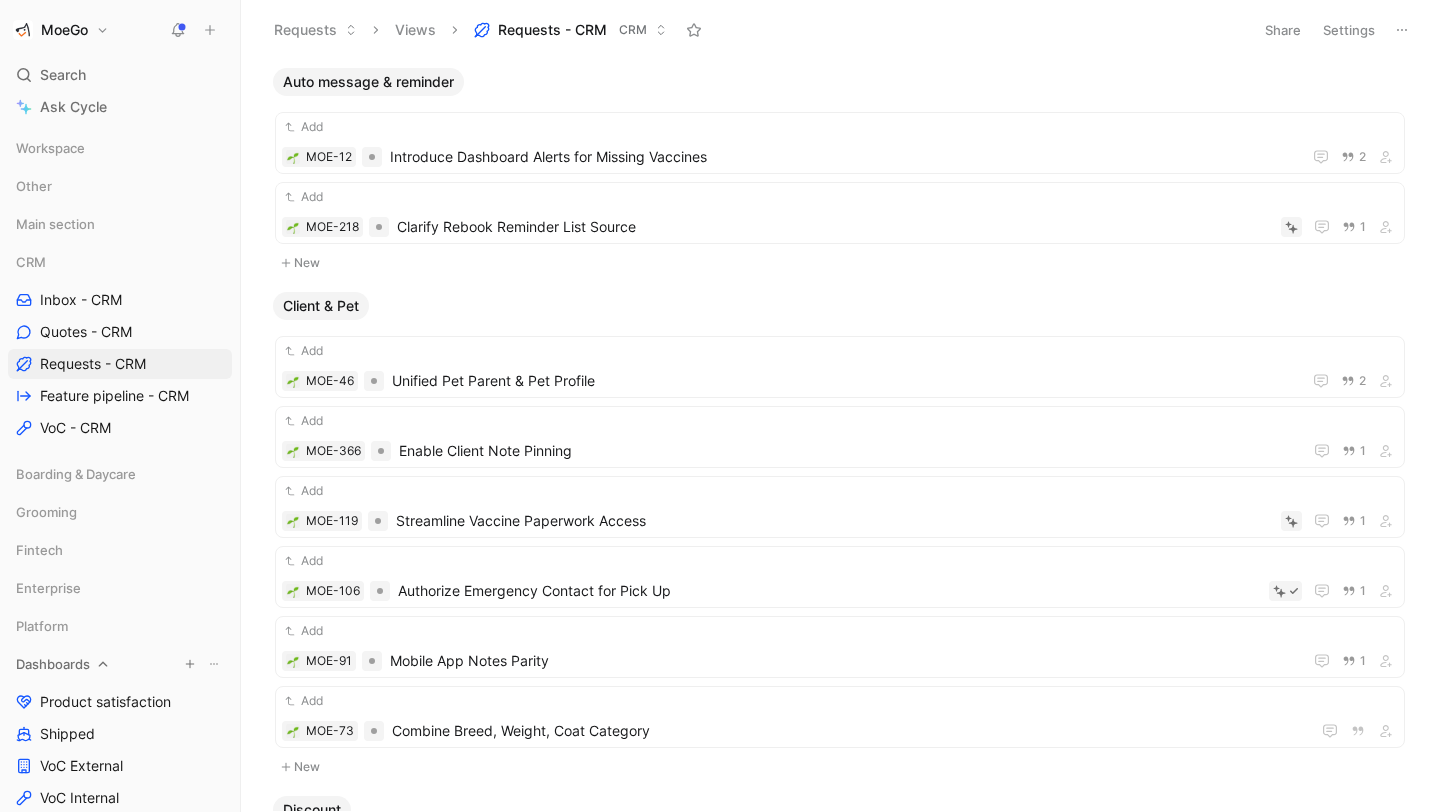 click on "Dashboards" at bounding box center [53, 664] 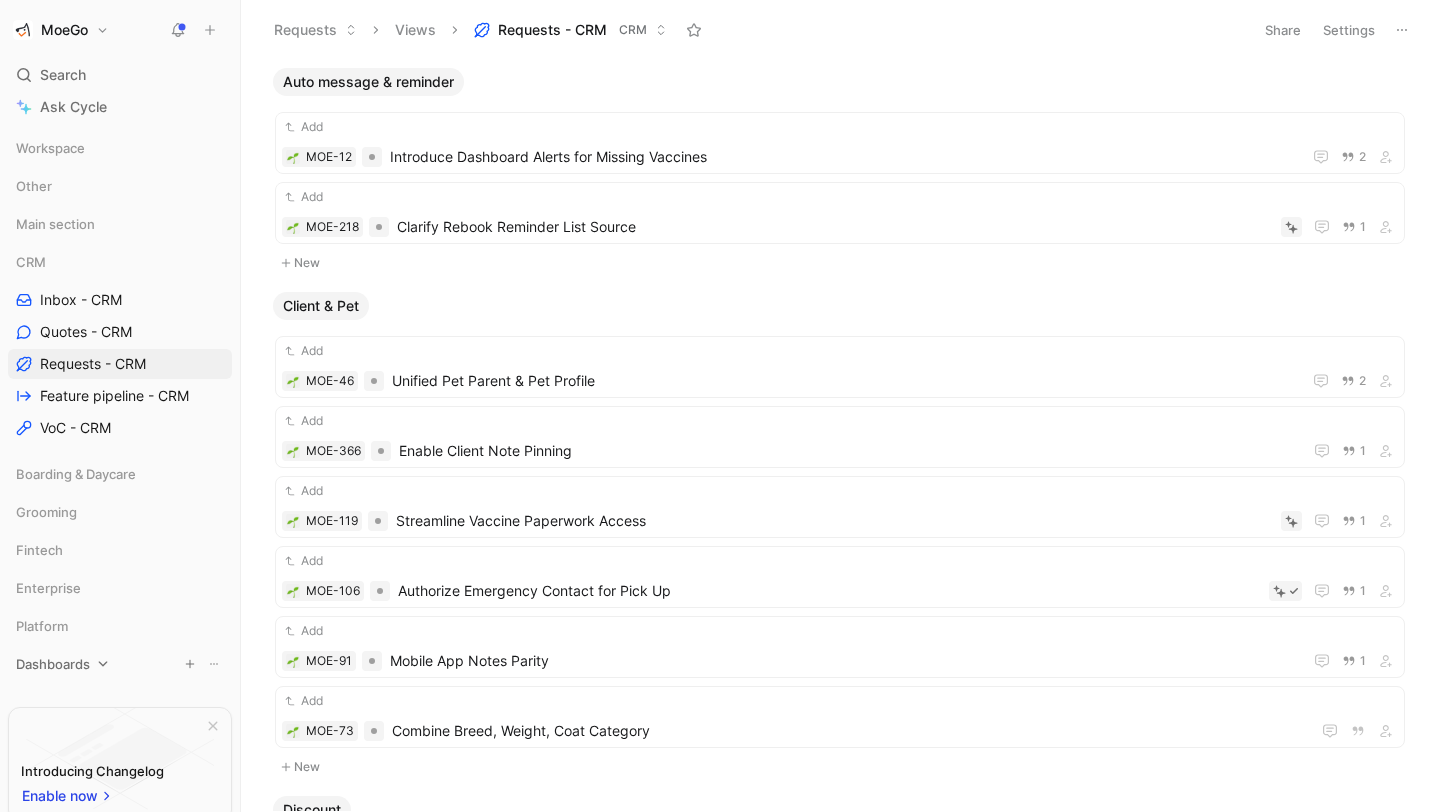 click on "Dashboards" at bounding box center [53, 664] 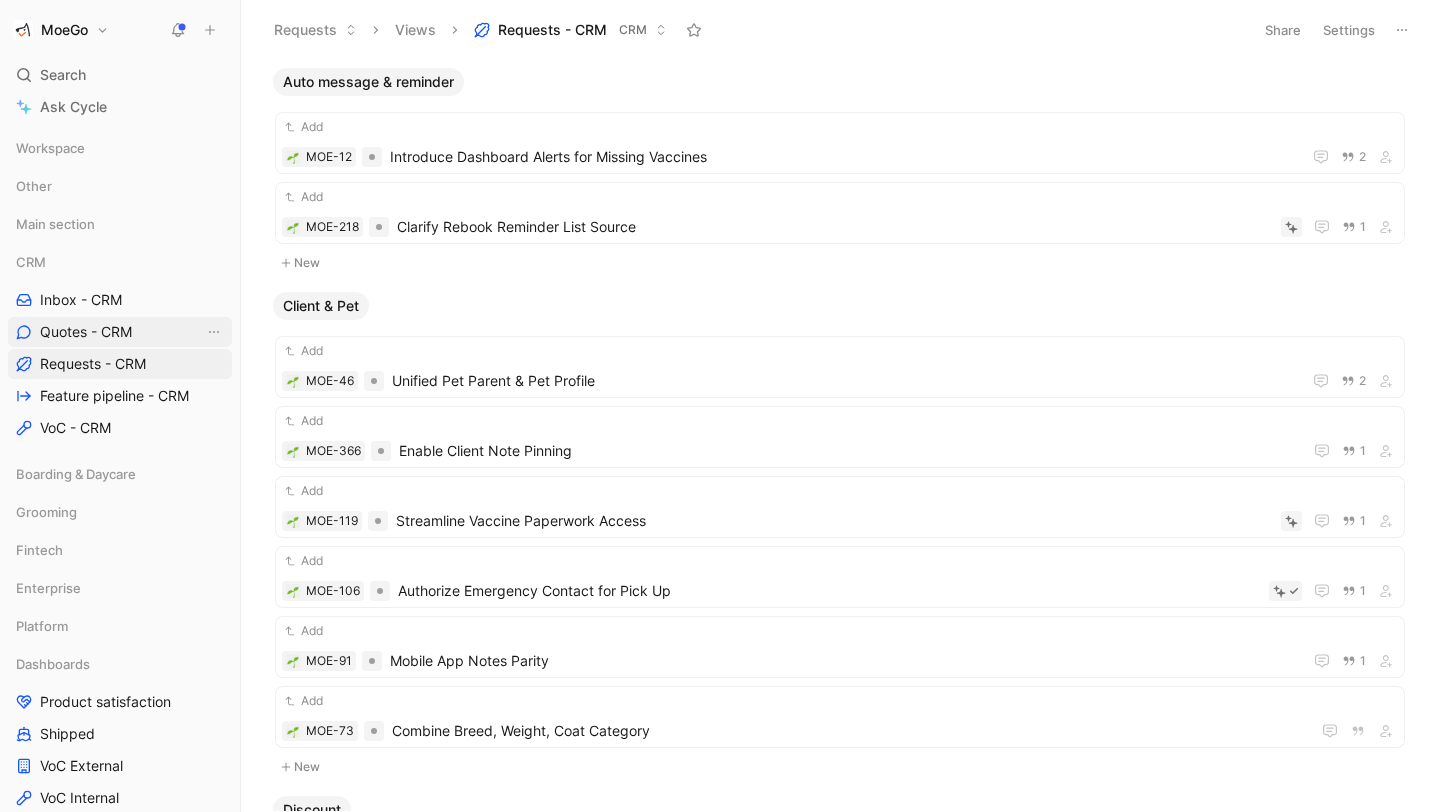 click on "Quotes - CRM" at bounding box center (86, 332) 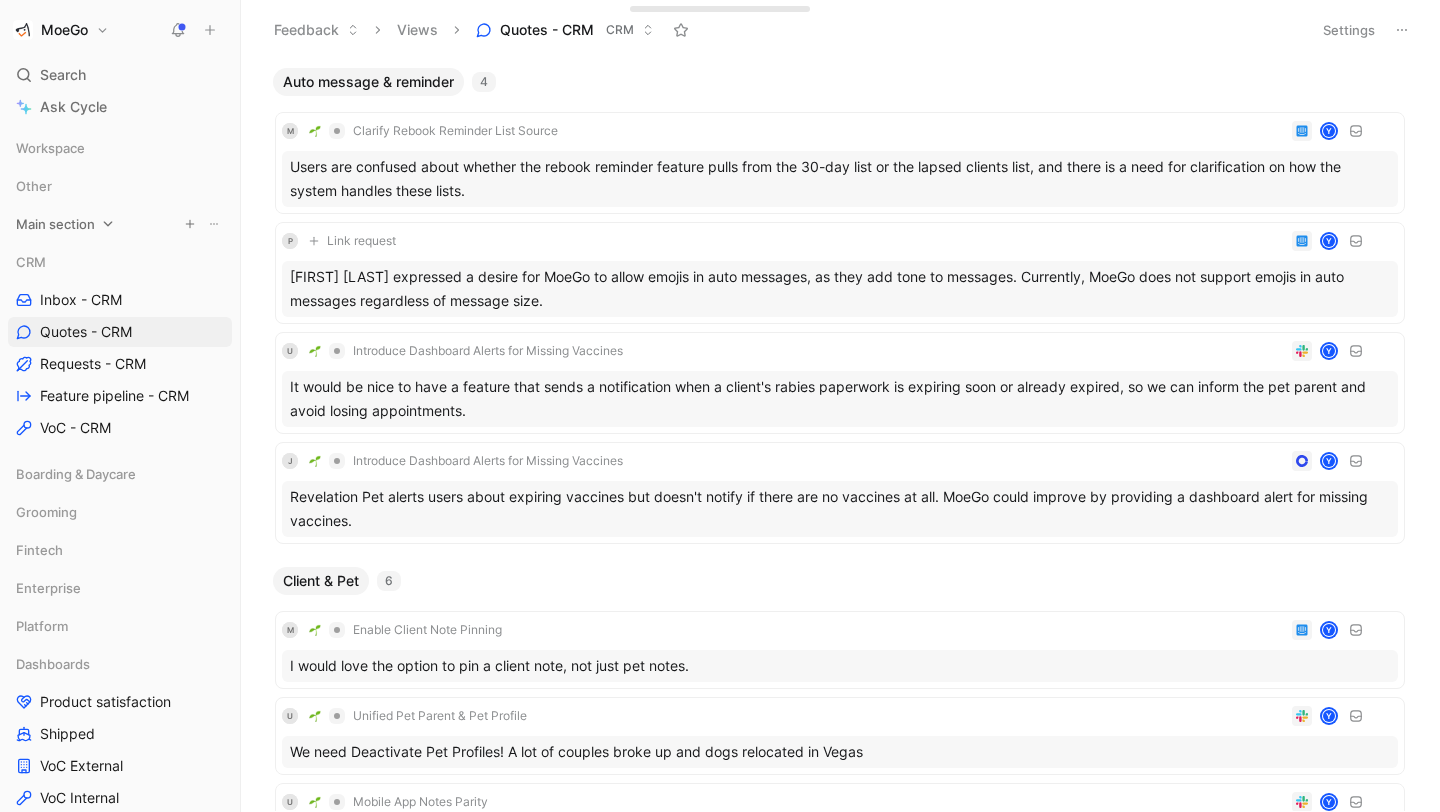 click 